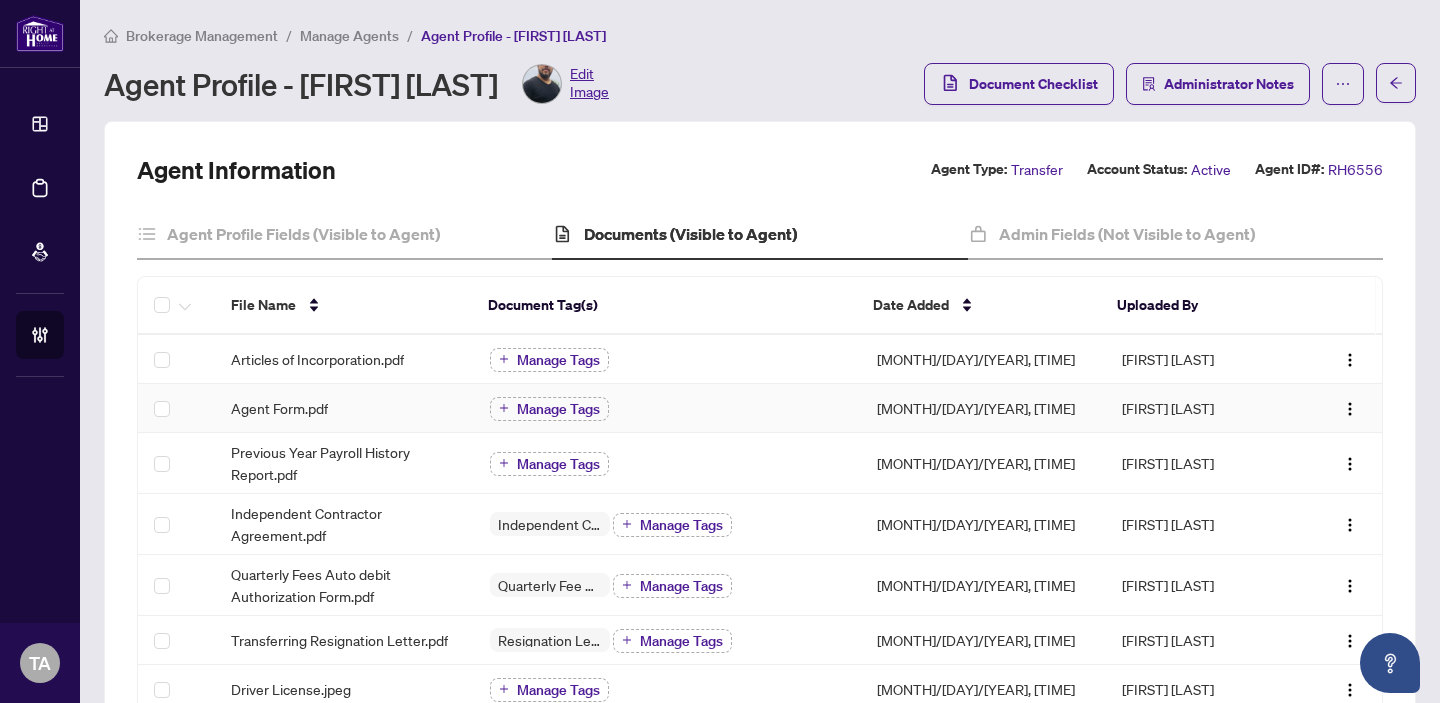 scroll, scrollTop: 0, scrollLeft: 0, axis: both 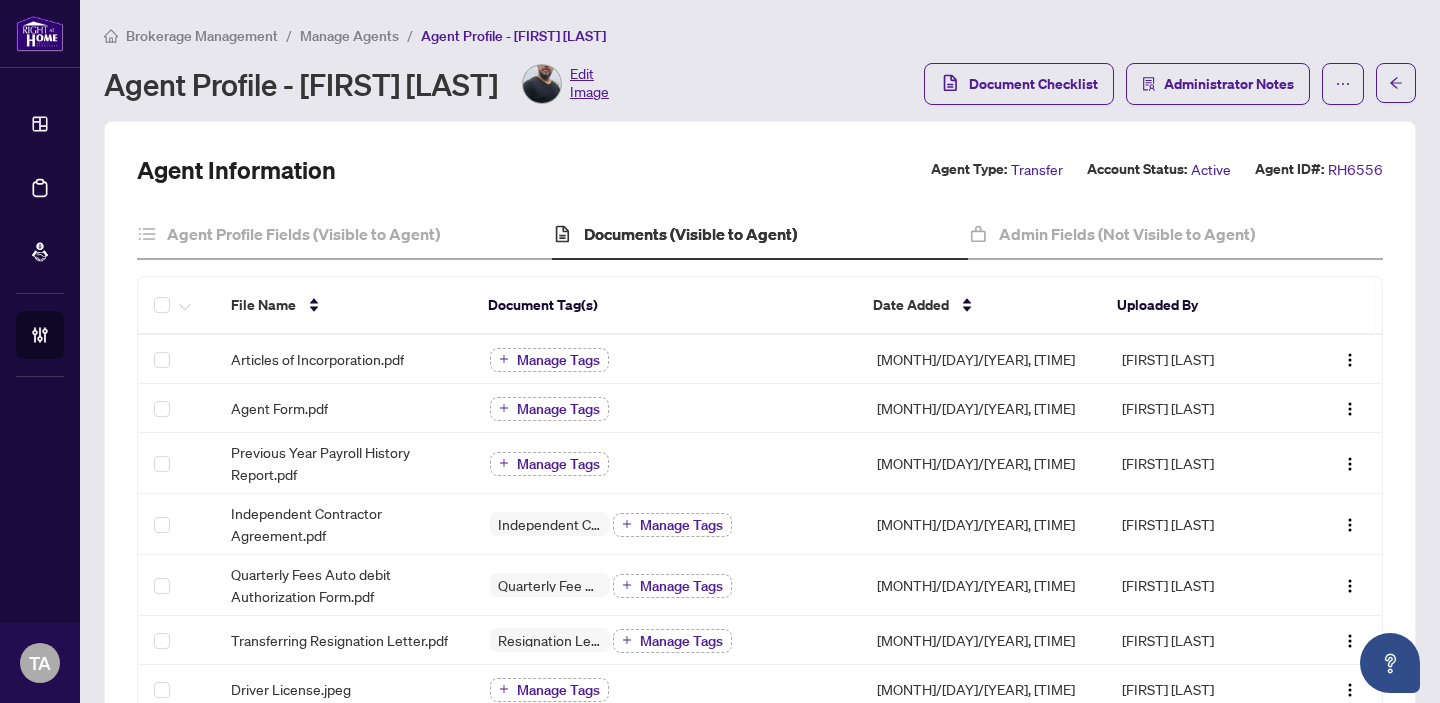 click on "Edit    Image" at bounding box center [589, 84] 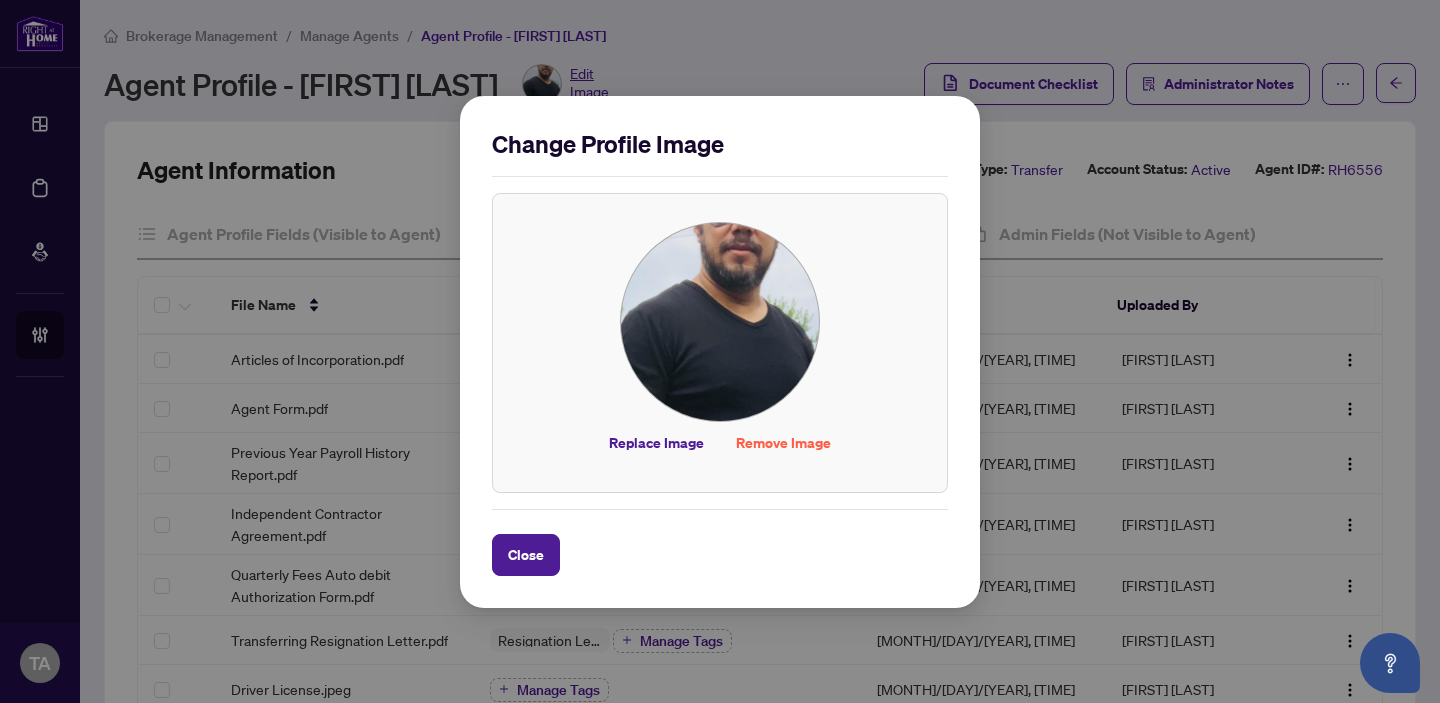 click at bounding box center (720, 322) 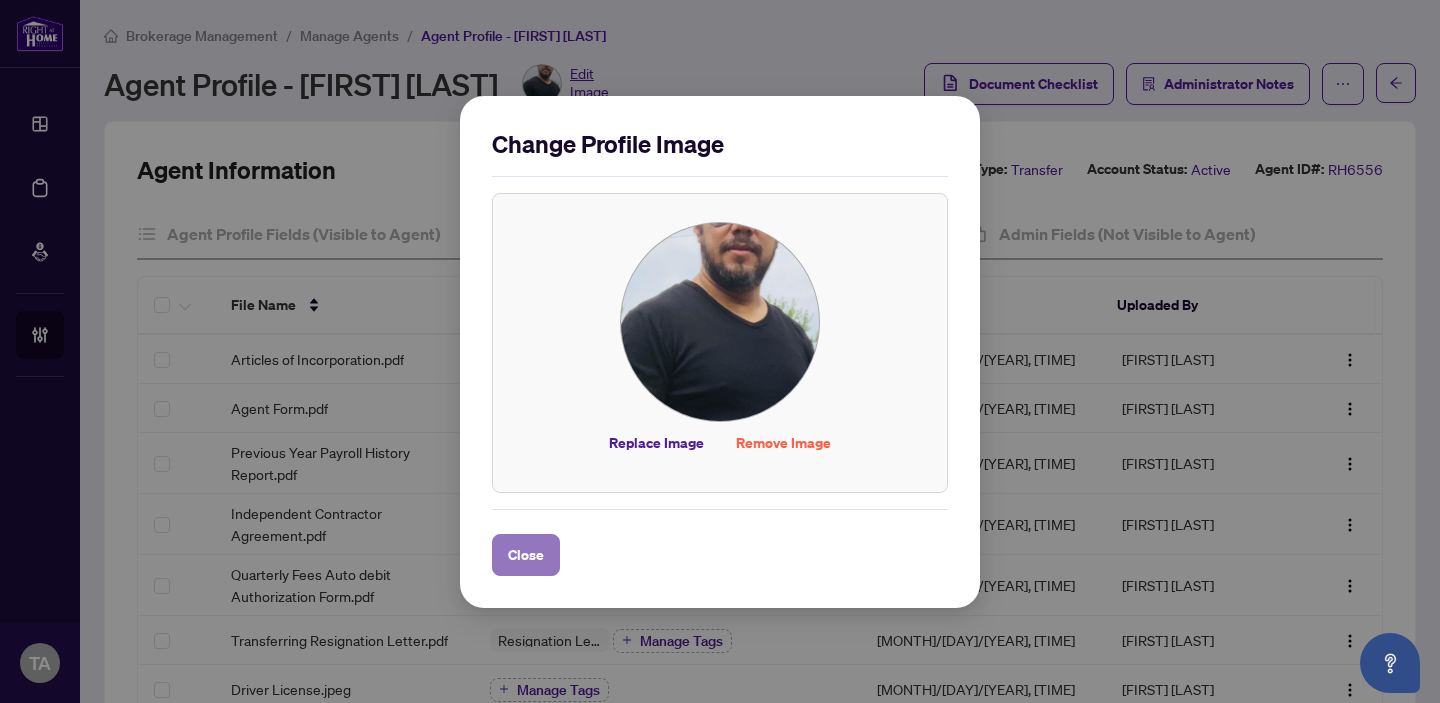 click on "Close" at bounding box center (526, 555) 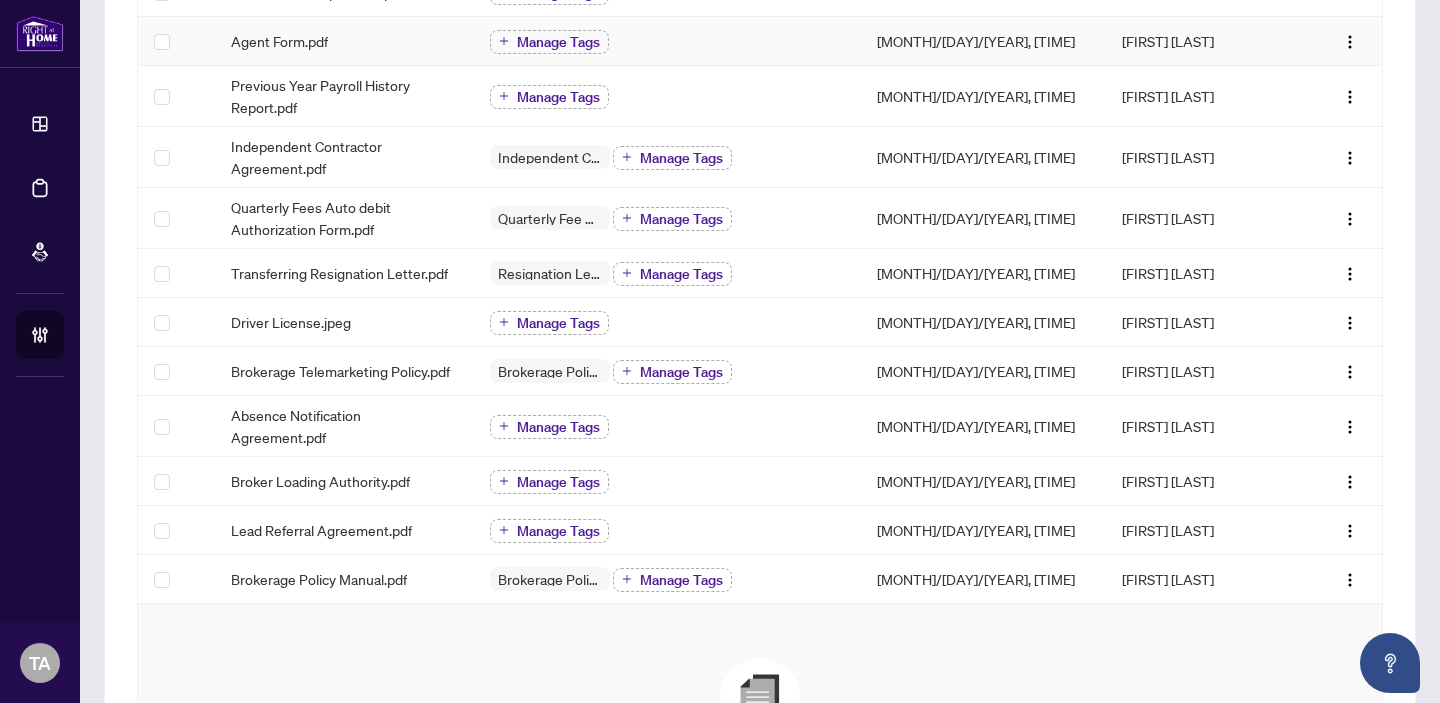 scroll, scrollTop: 0, scrollLeft: 0, axis: both 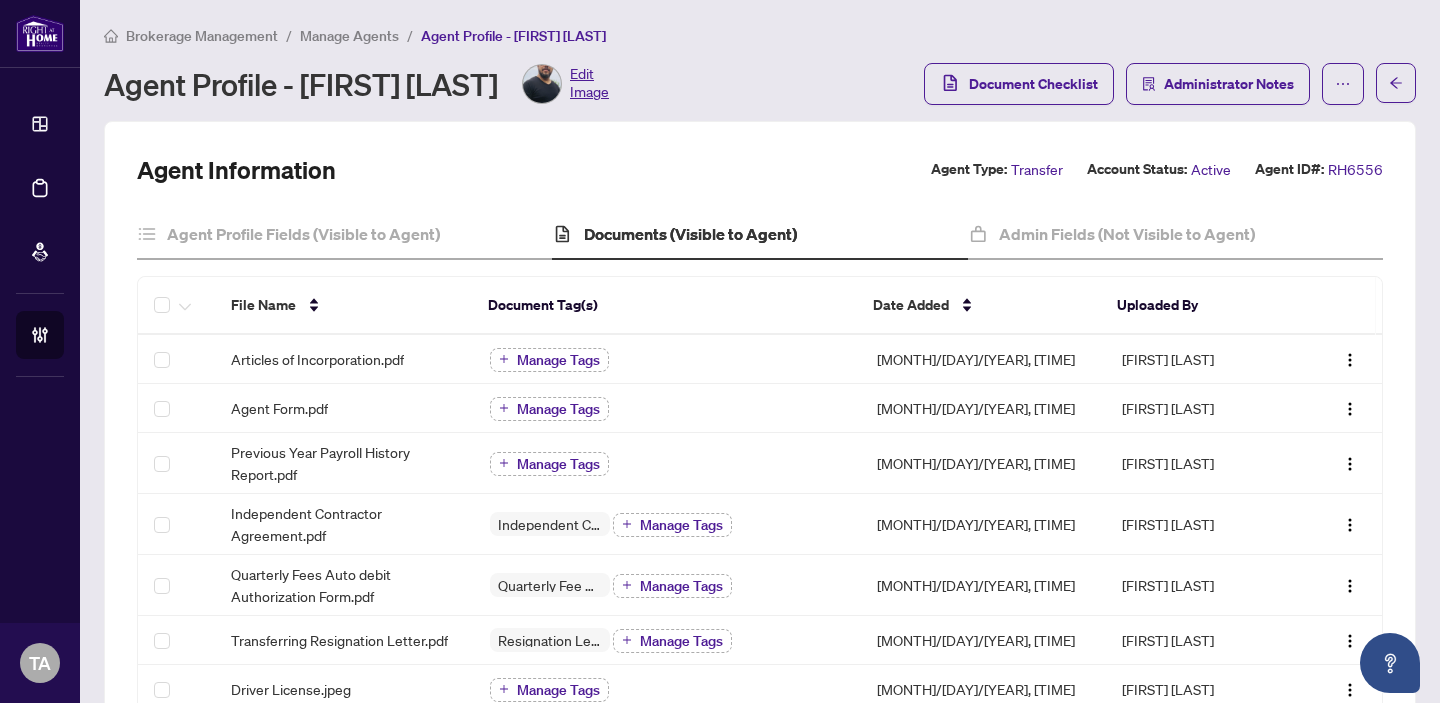 click on "Manage Agents" at bounding box center (349, 36) 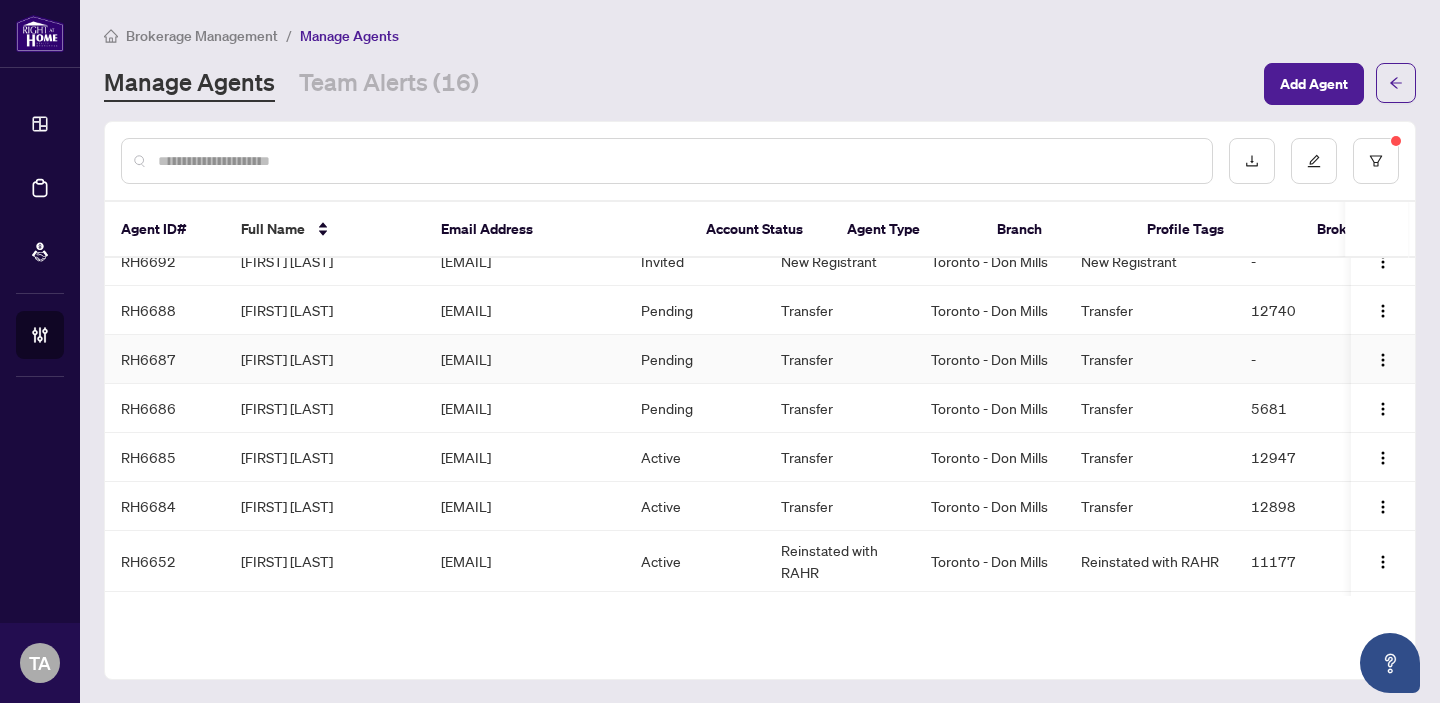scroll, scrollTop: 795, scrollLeft: 0, axis: vertical 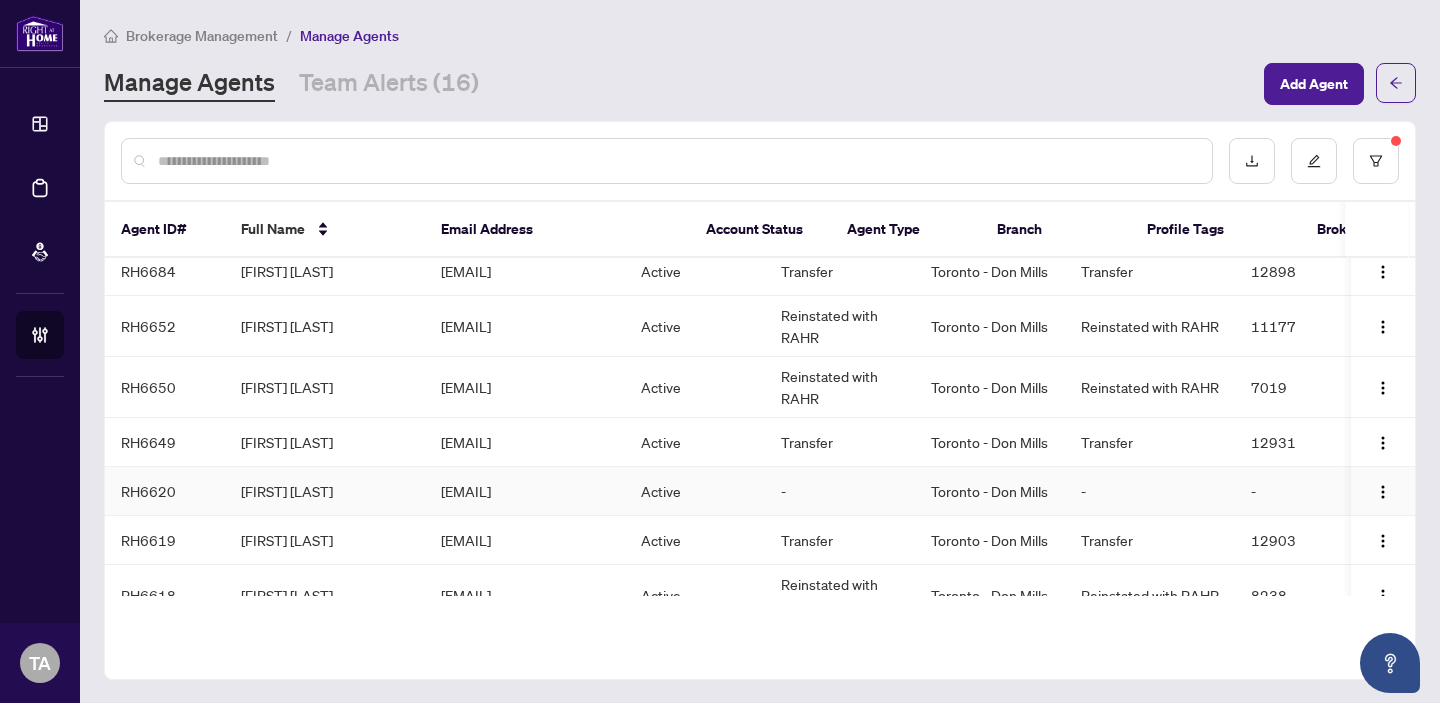 click on "alexfkia@gmail.com" at bounding box center (525, 491) 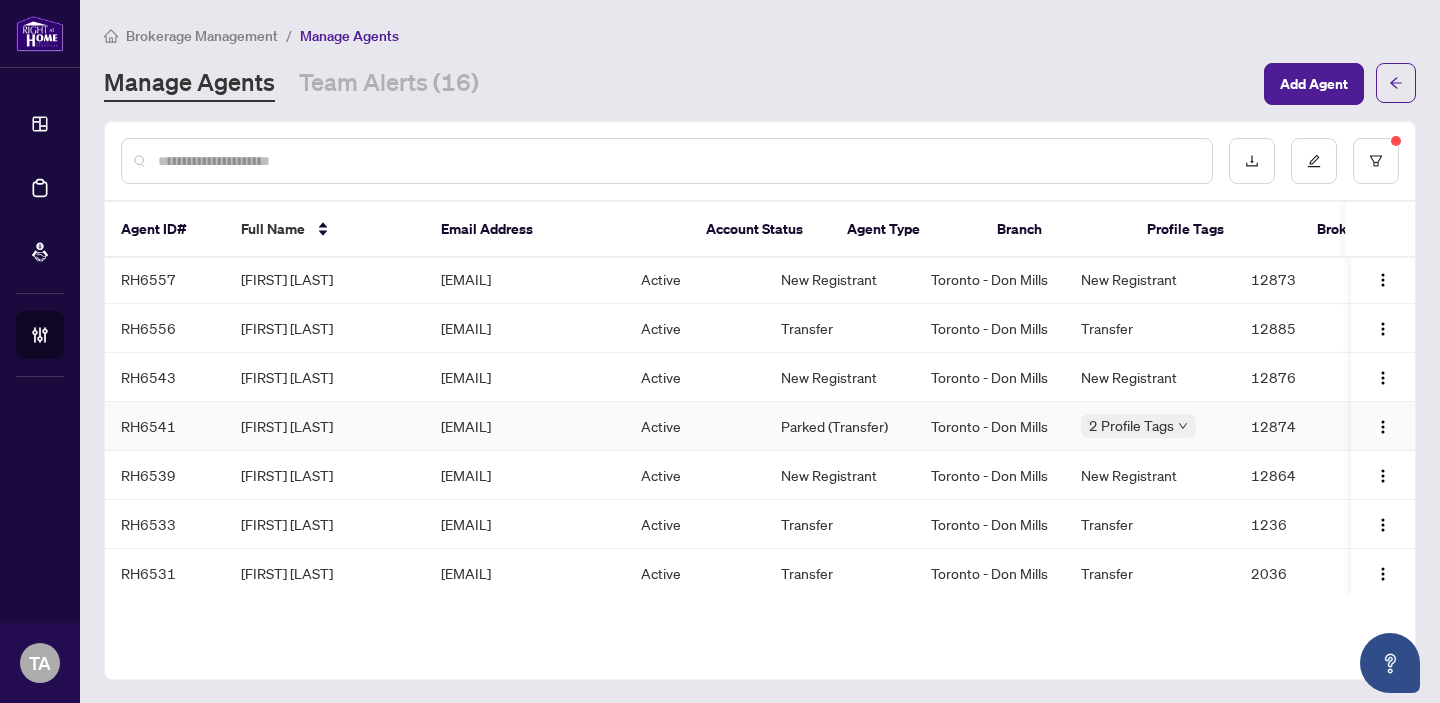 scroll, scrollTop: 1664, scrollLeft: 0, axis: vertical 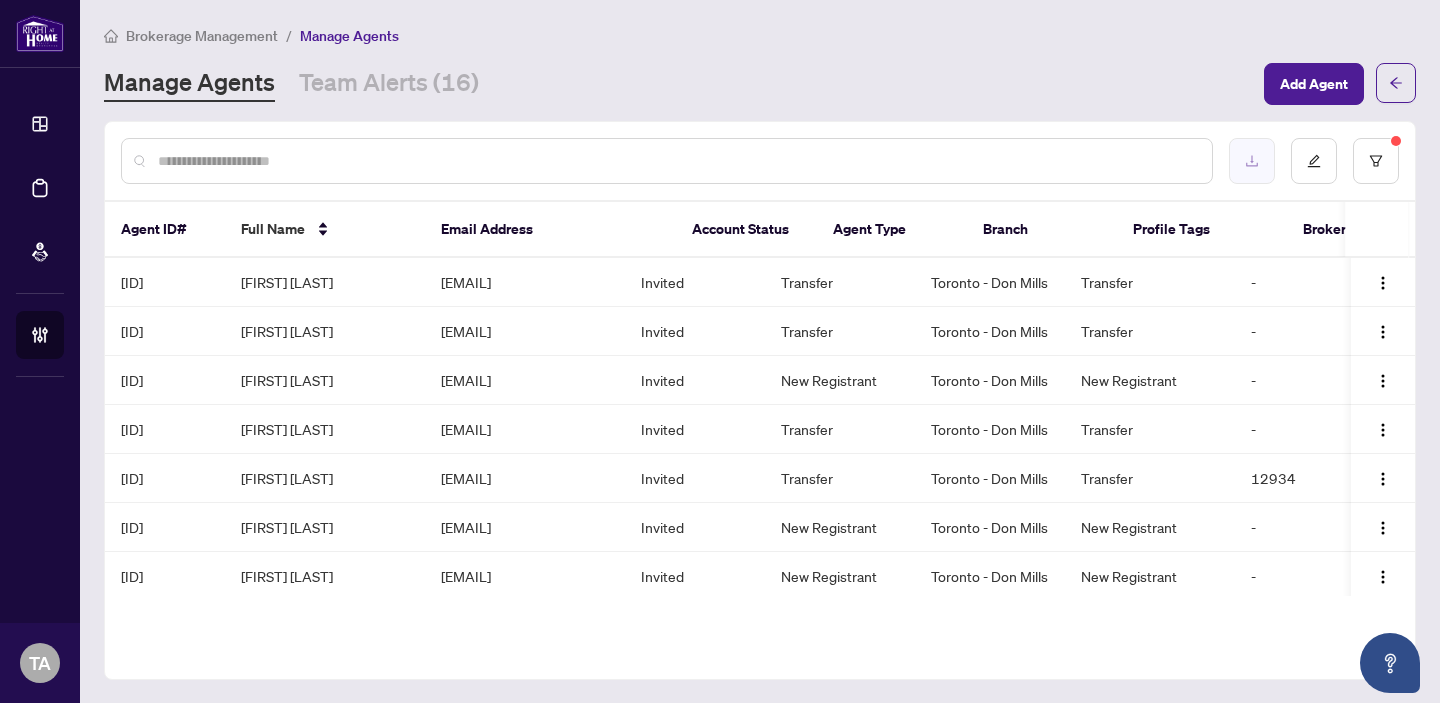 click at bounding box center (1252, 161) 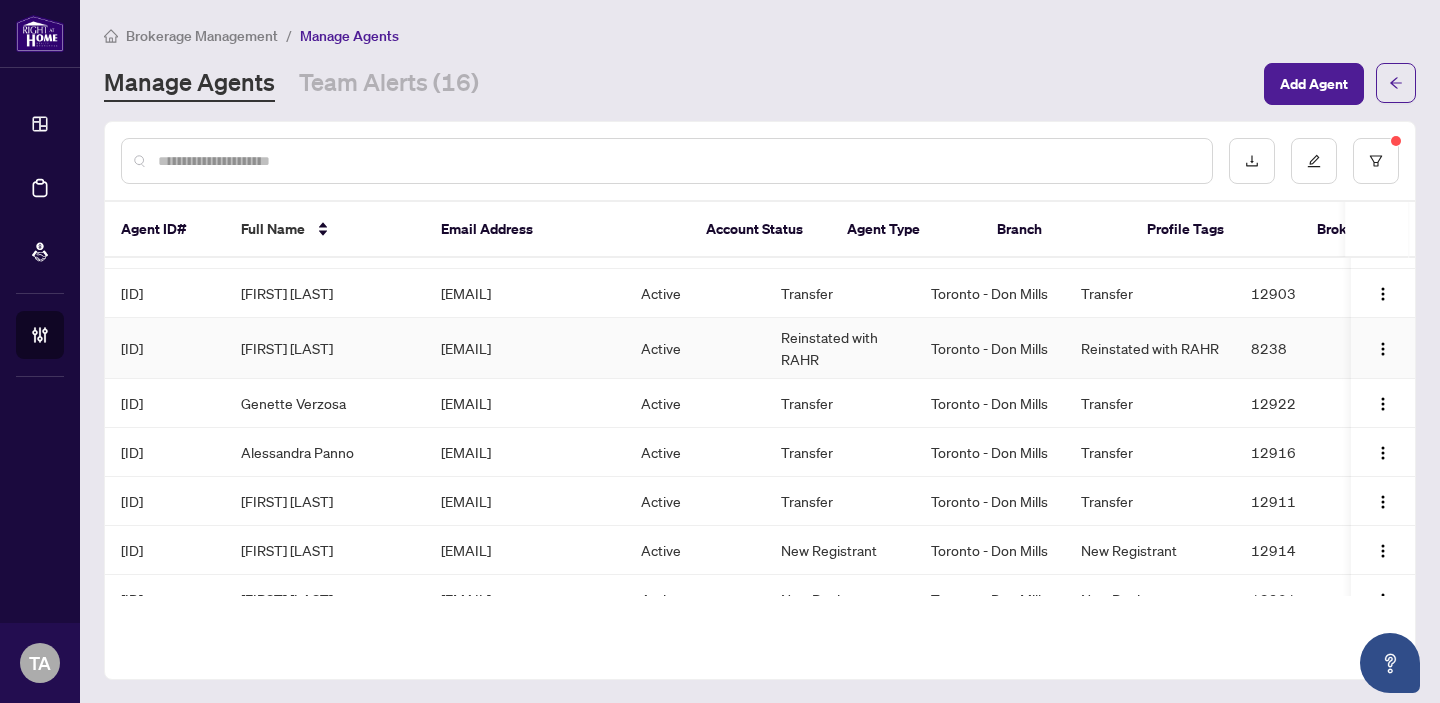 scroll, scrollTop: 1207, scrollLeft: 0, axis: vertical 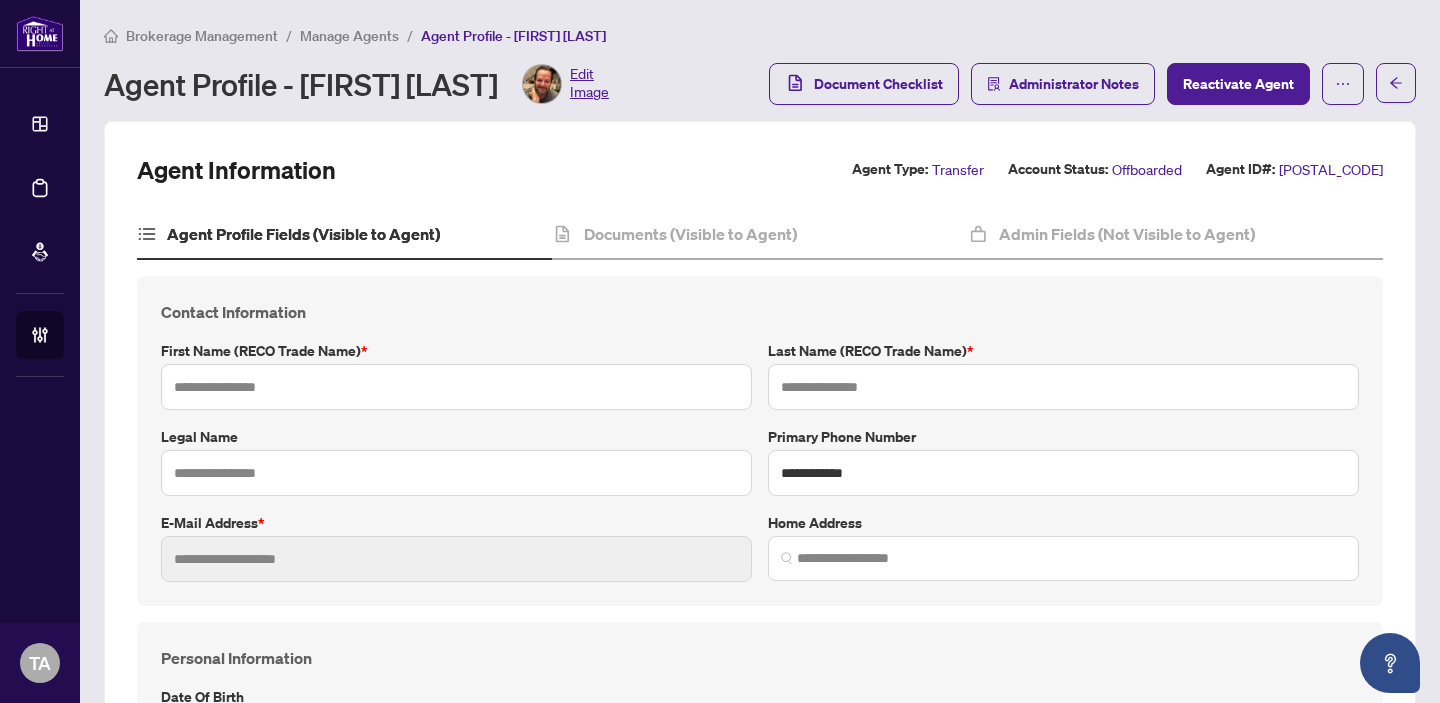 type on "******" 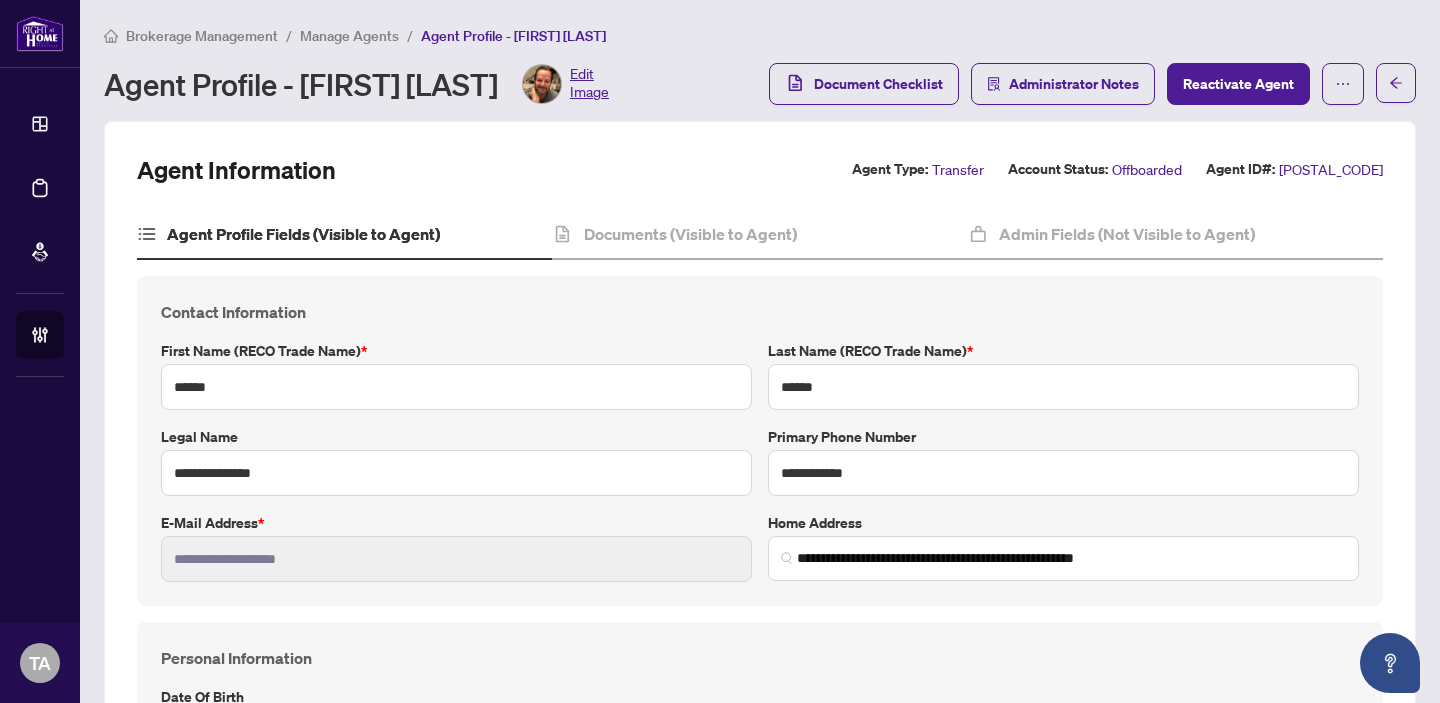 type on "**********" 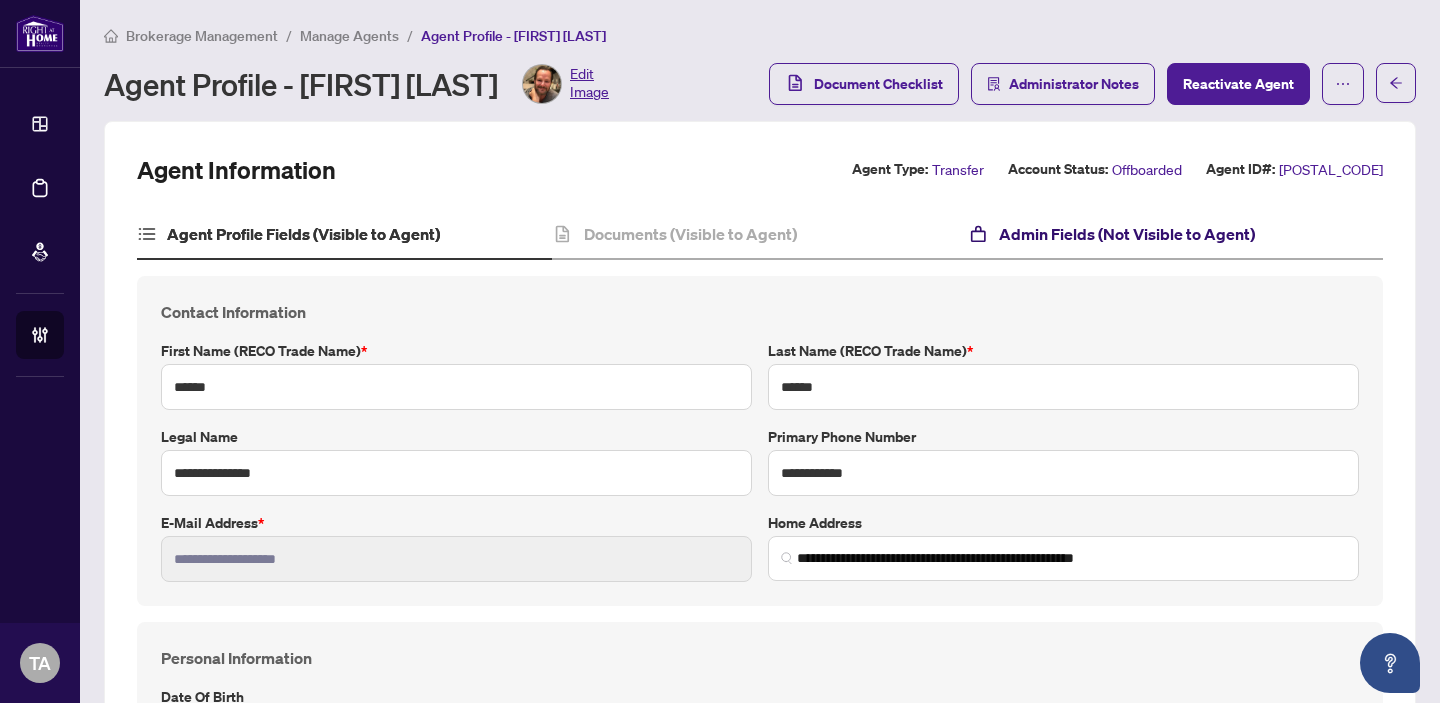 click on "Admin Fields (Not Visible to Agent)" at bounding box center (1127, 234) 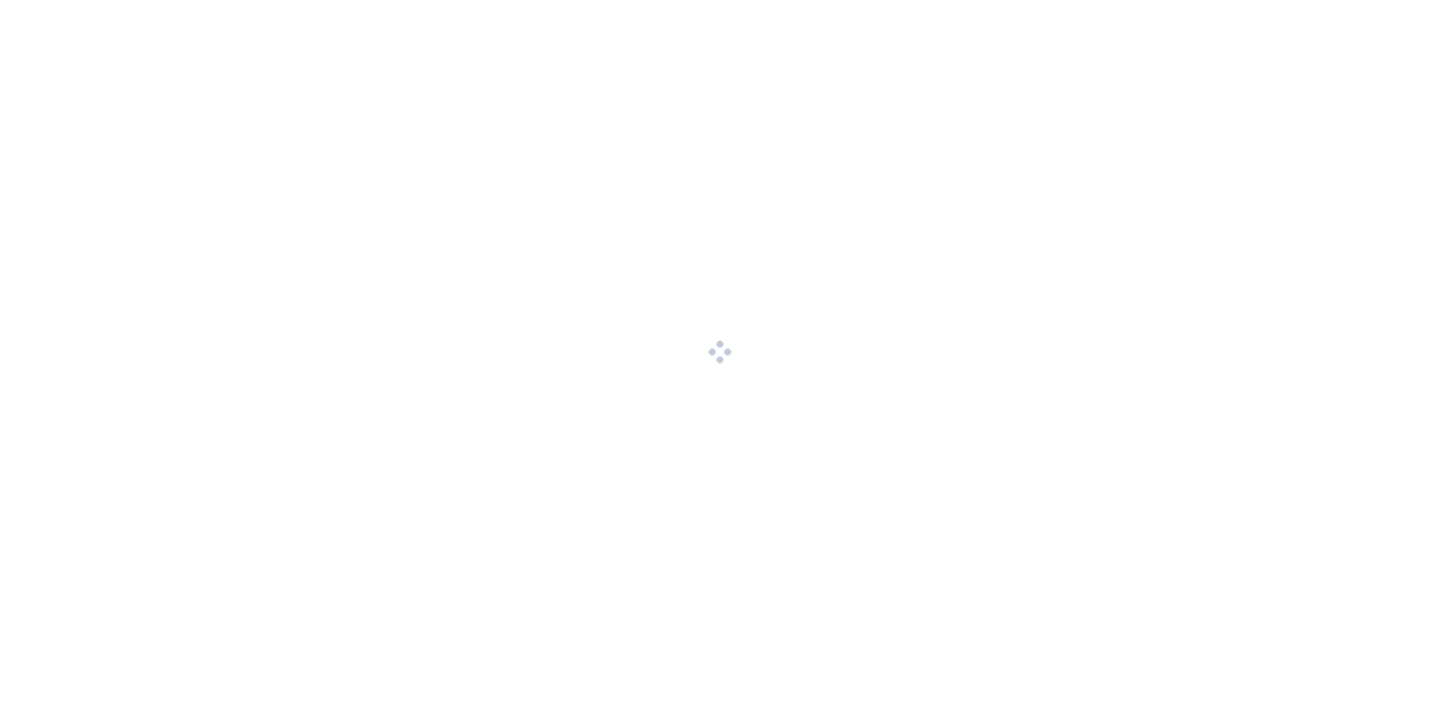 scroll, scrollTop: 0, scrollLeft: 0, axis: both 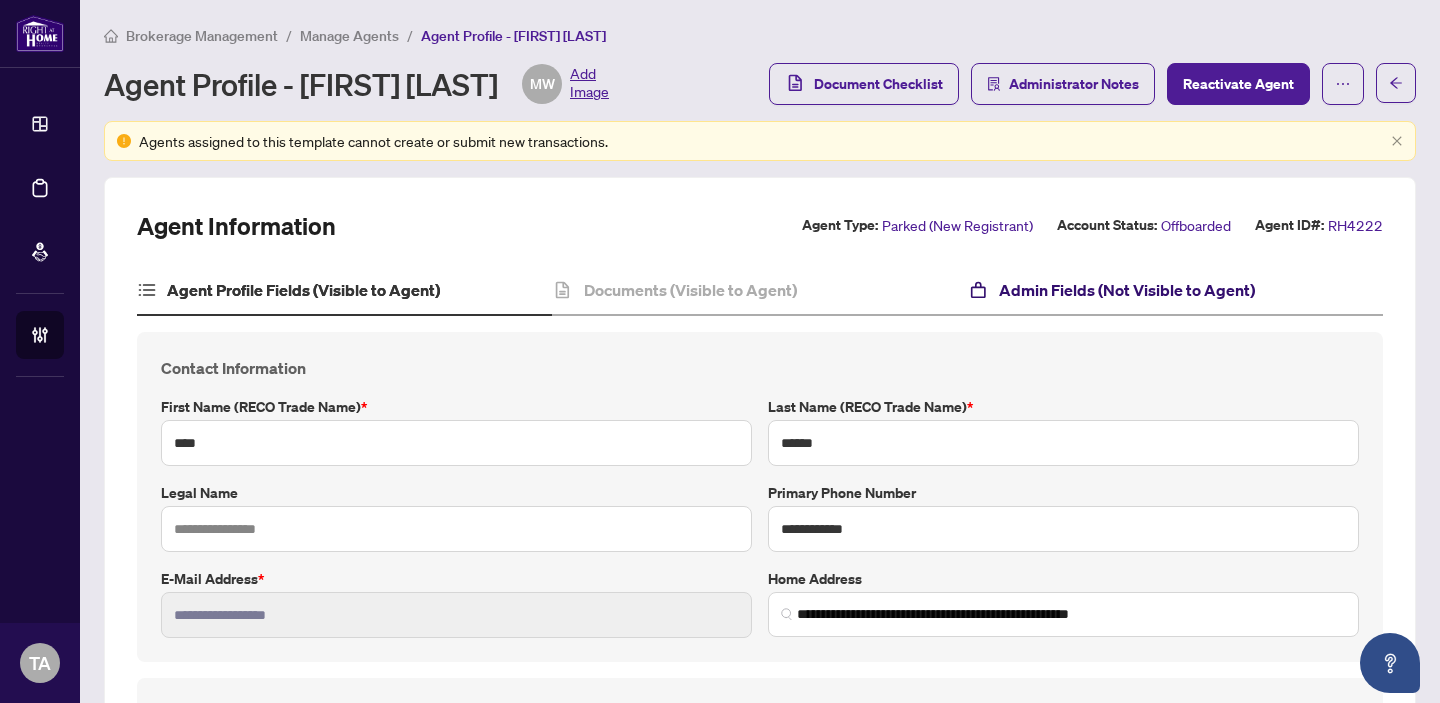 click on "Admin Fields (Not Visible to Agent)" at bounding box center [1127, 290] 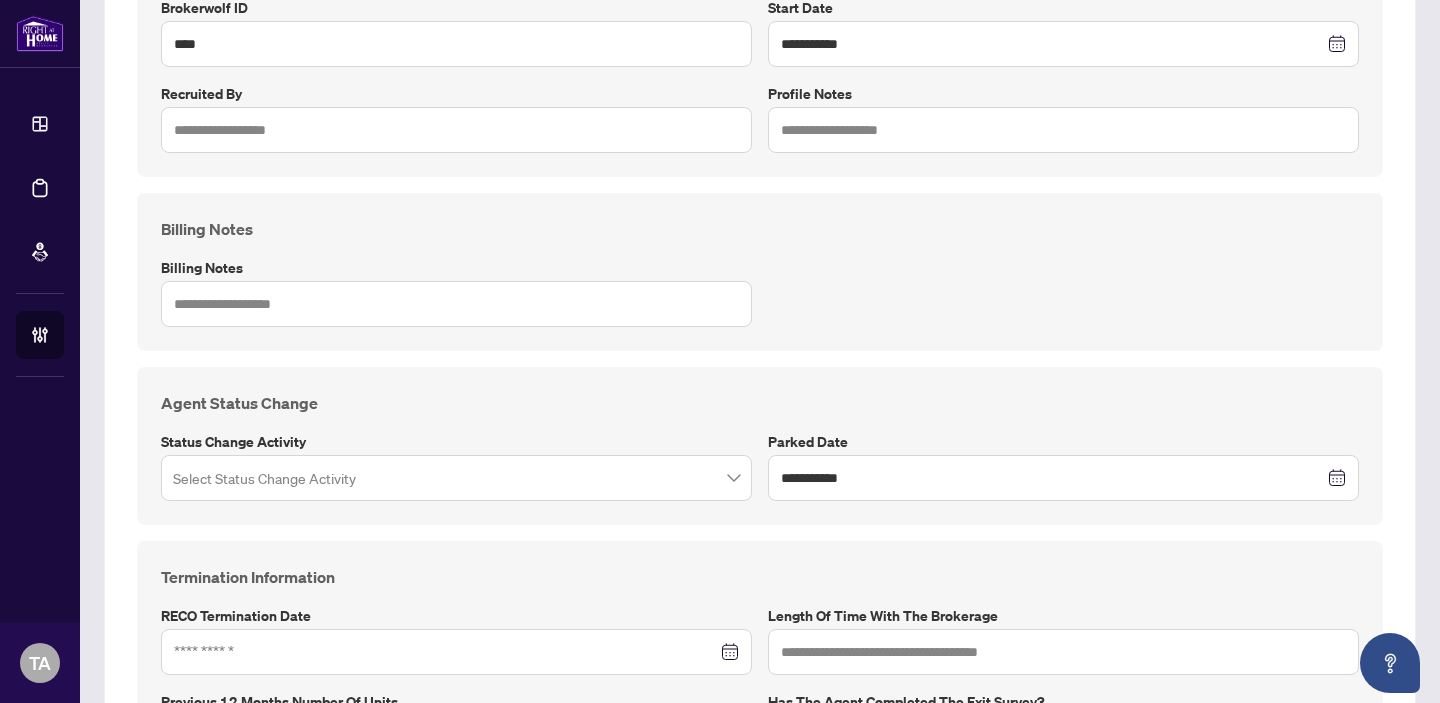 scroll, scrollTop: 0, scrollLeft: 0, axis: both 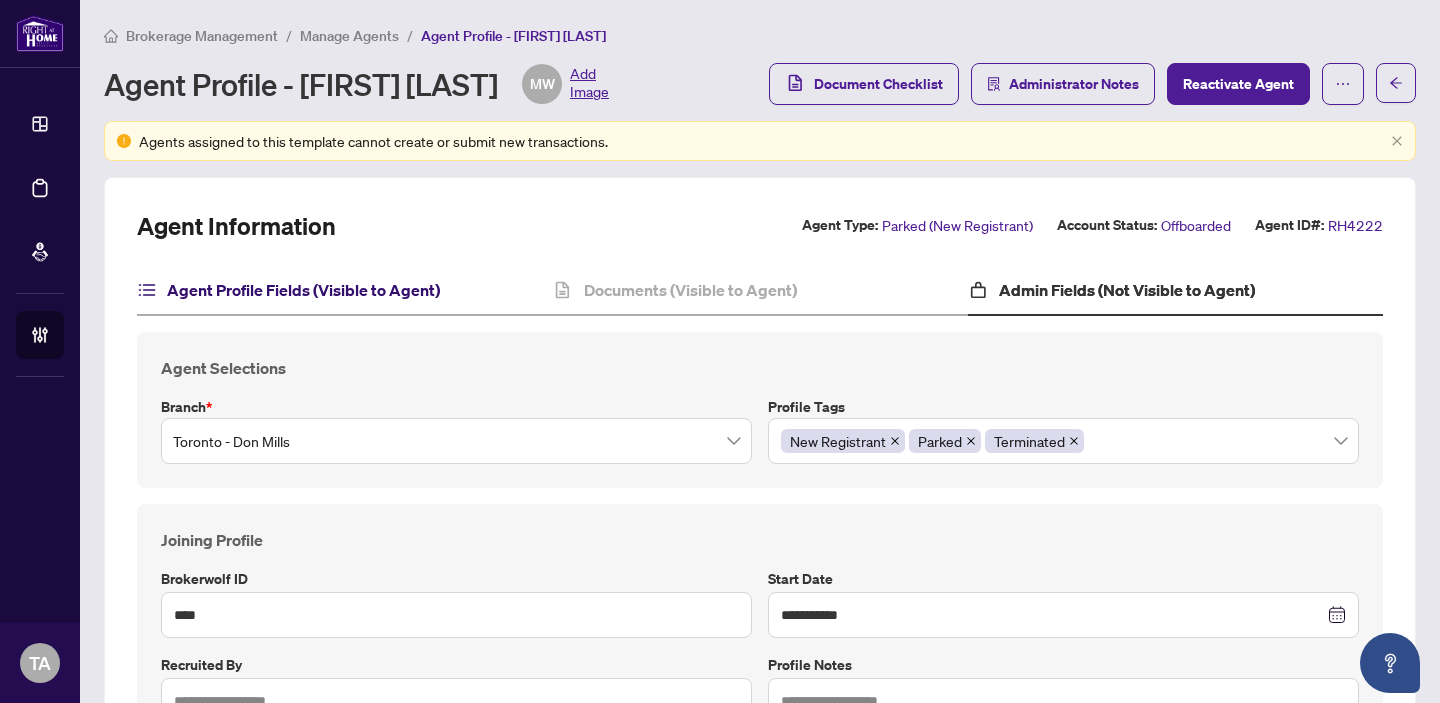 click on "Agent Profile Fields (Visible to Agent)" at bounding box center (303, 290) 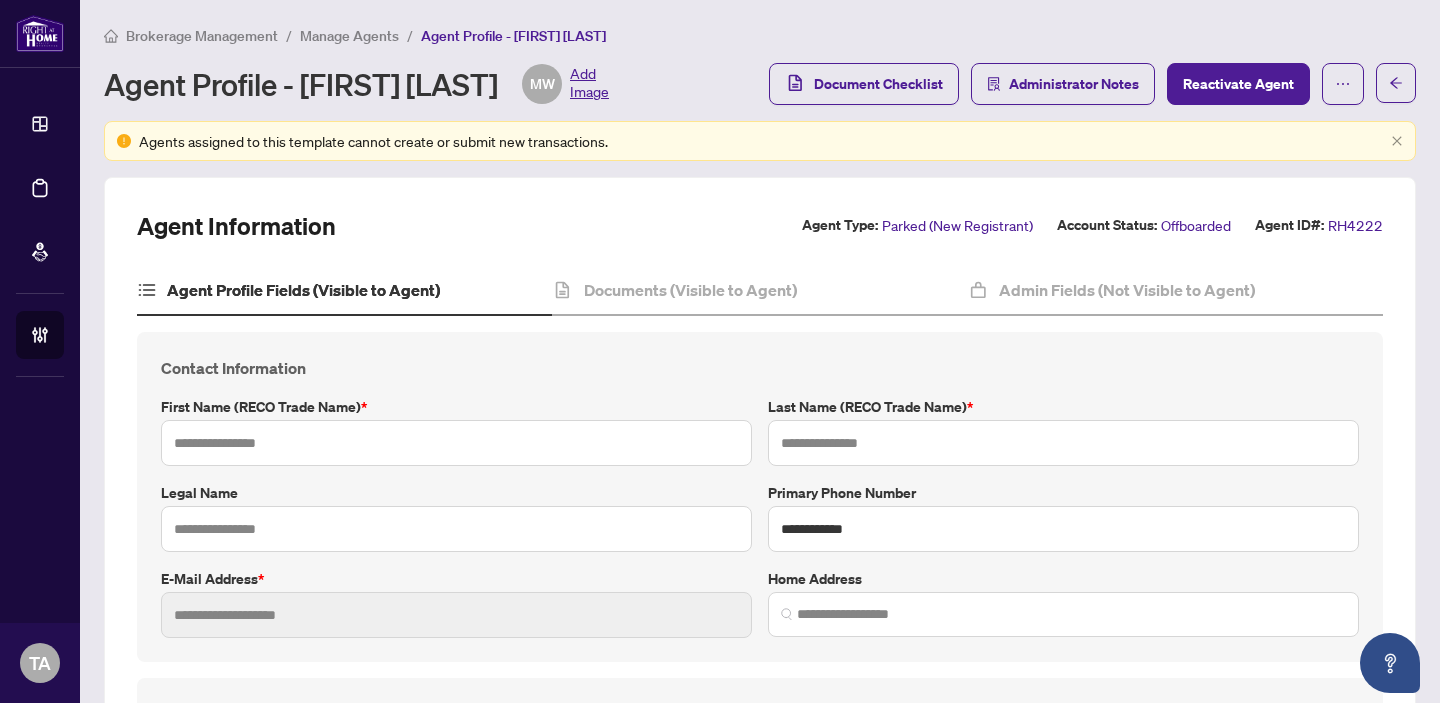 type on "****" 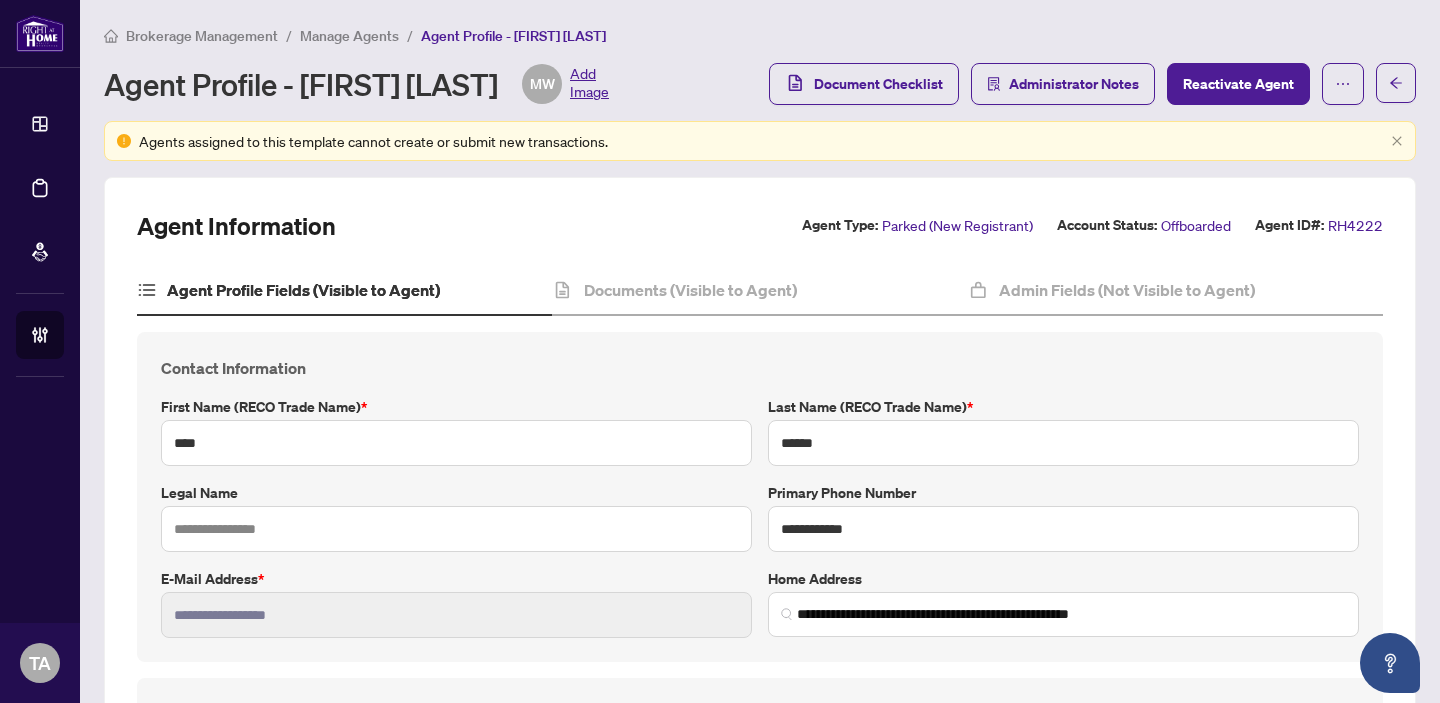 type on "**********" 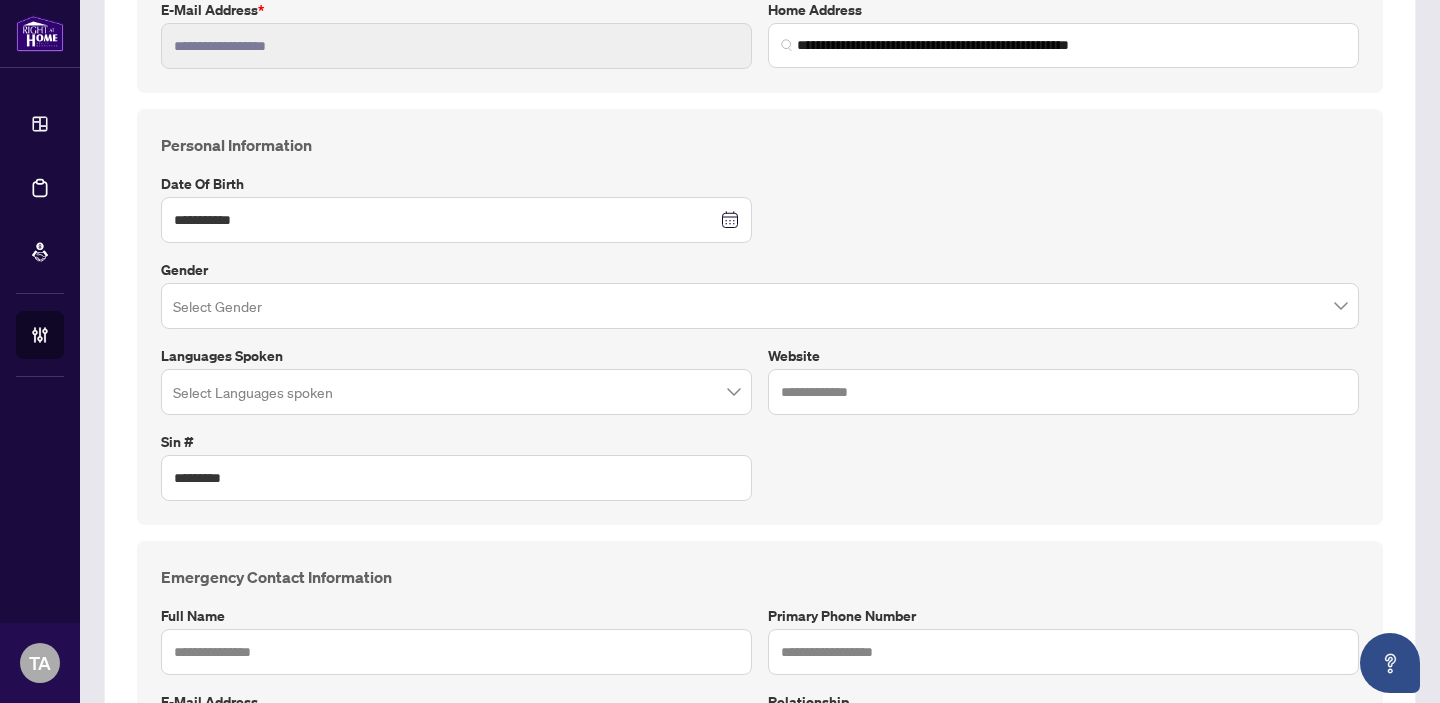 scroll, scrollTop: 0, scrollLeft: 0, axis: both 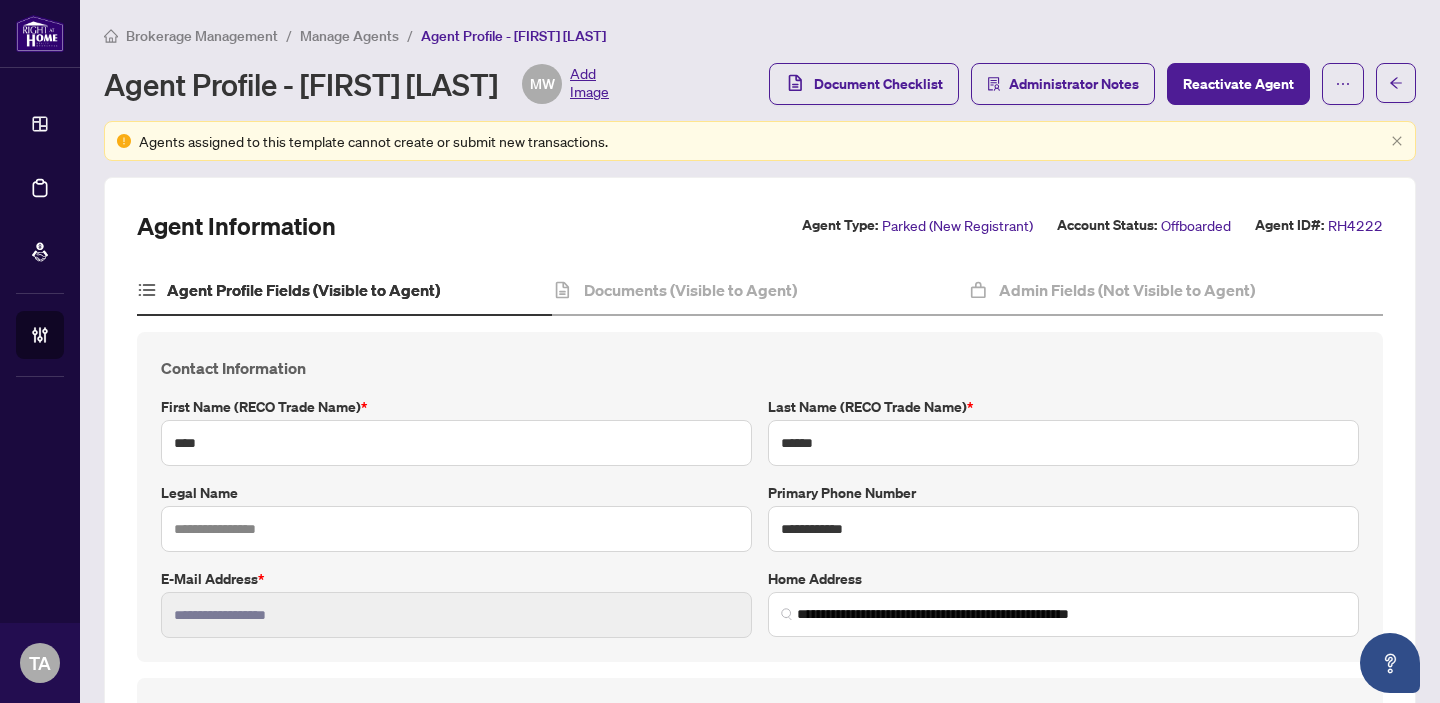 click on "Manage Agents" at bounding box center [349, 36] 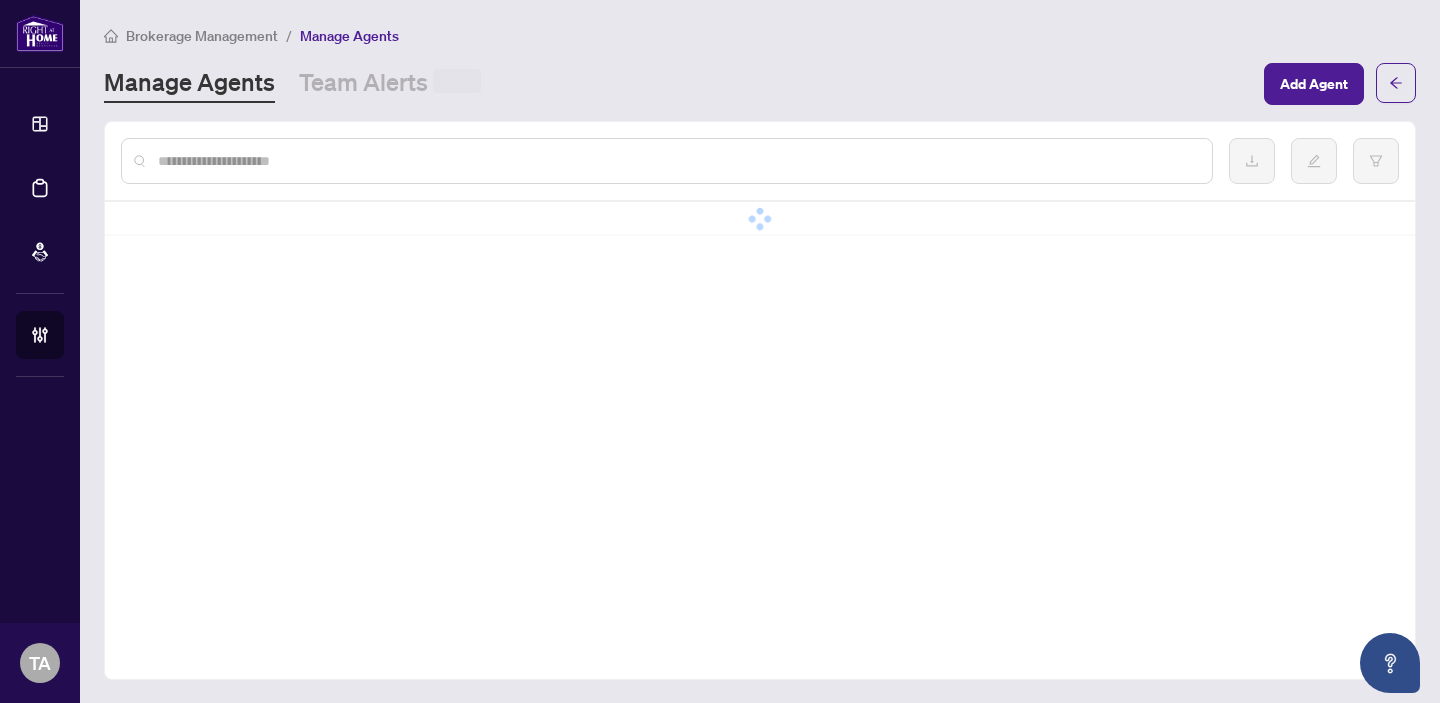 click at bounding box center [667, 161] 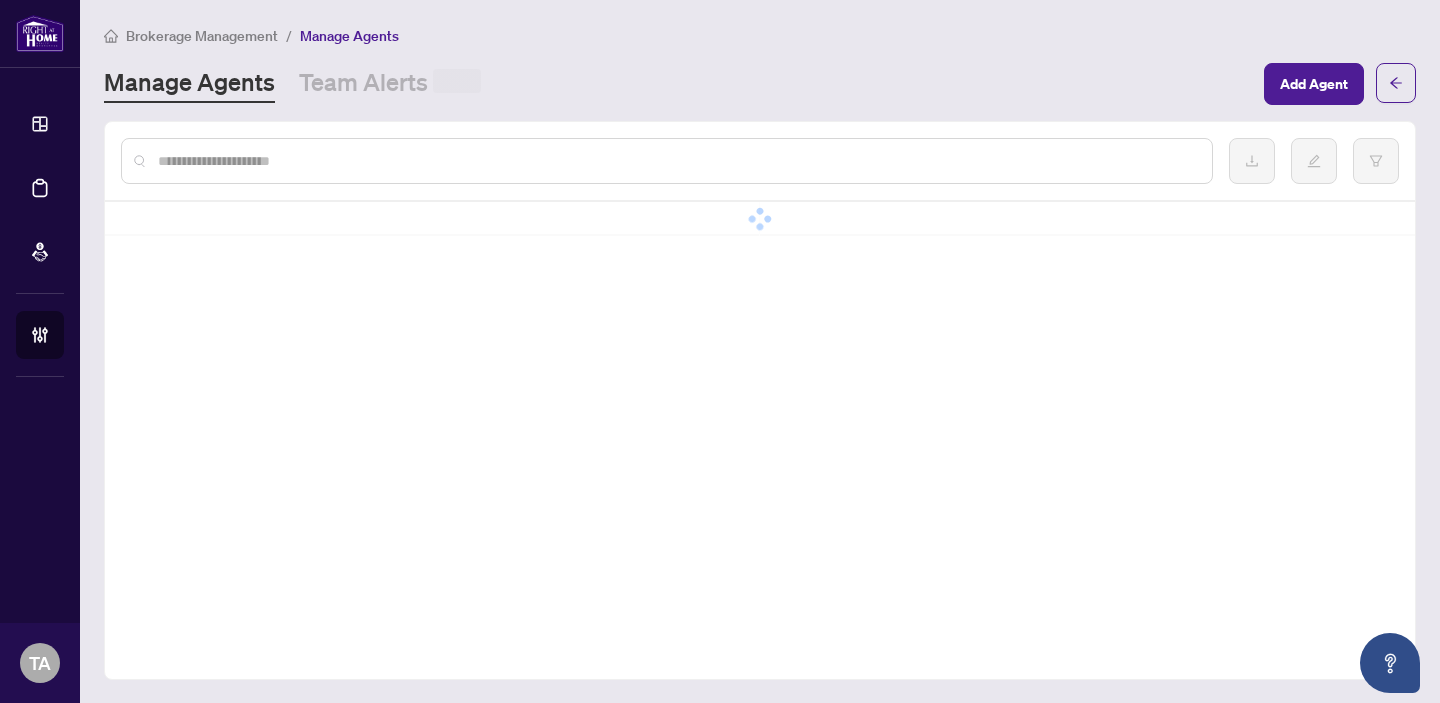 click at bounding box center [677, 161] 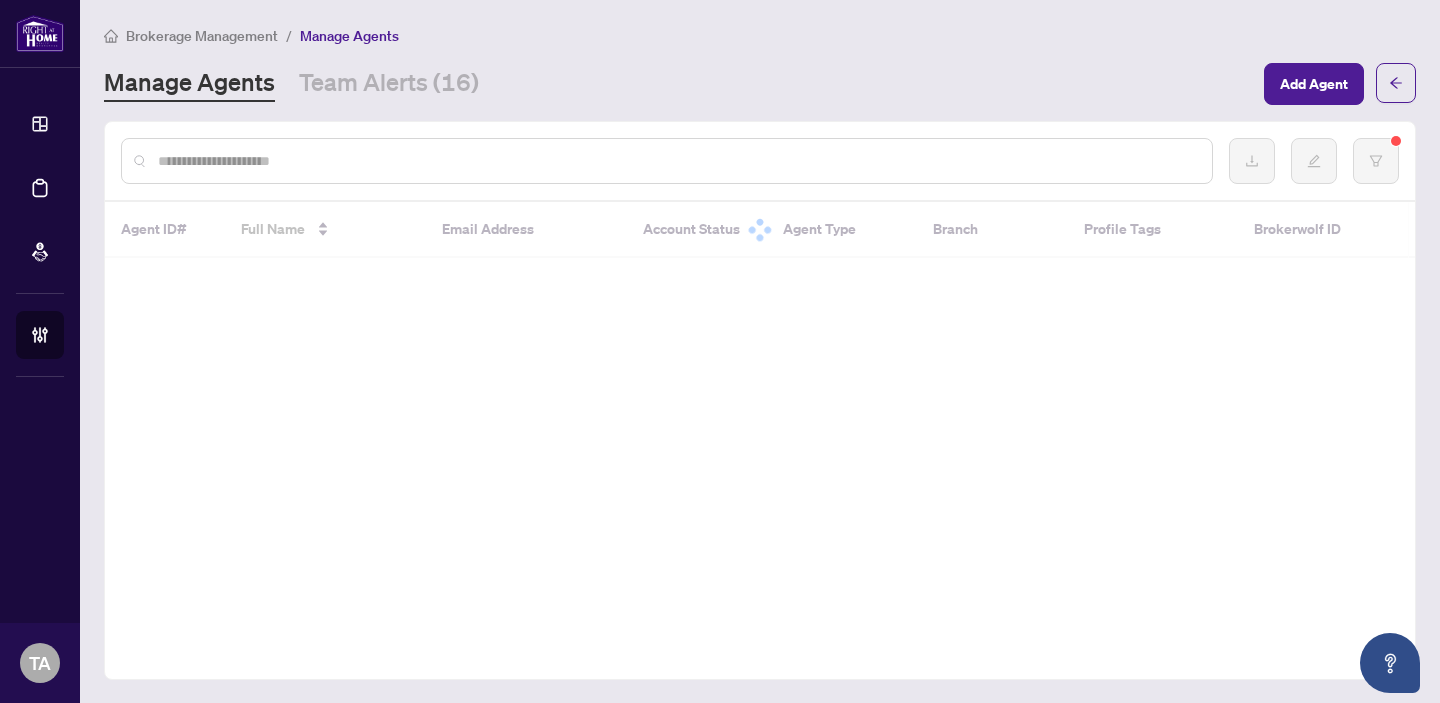 paste on "**********" 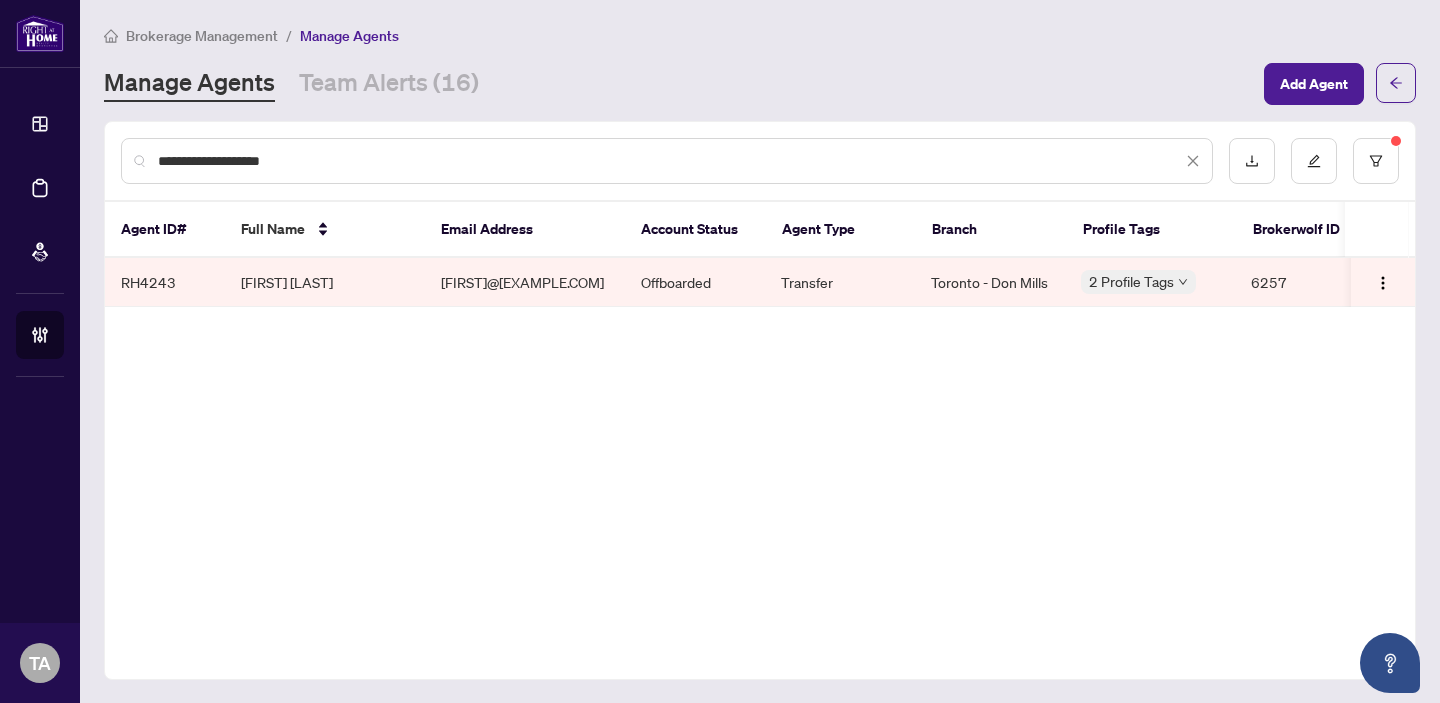 click on "**********" at bounding box center [670, 161] 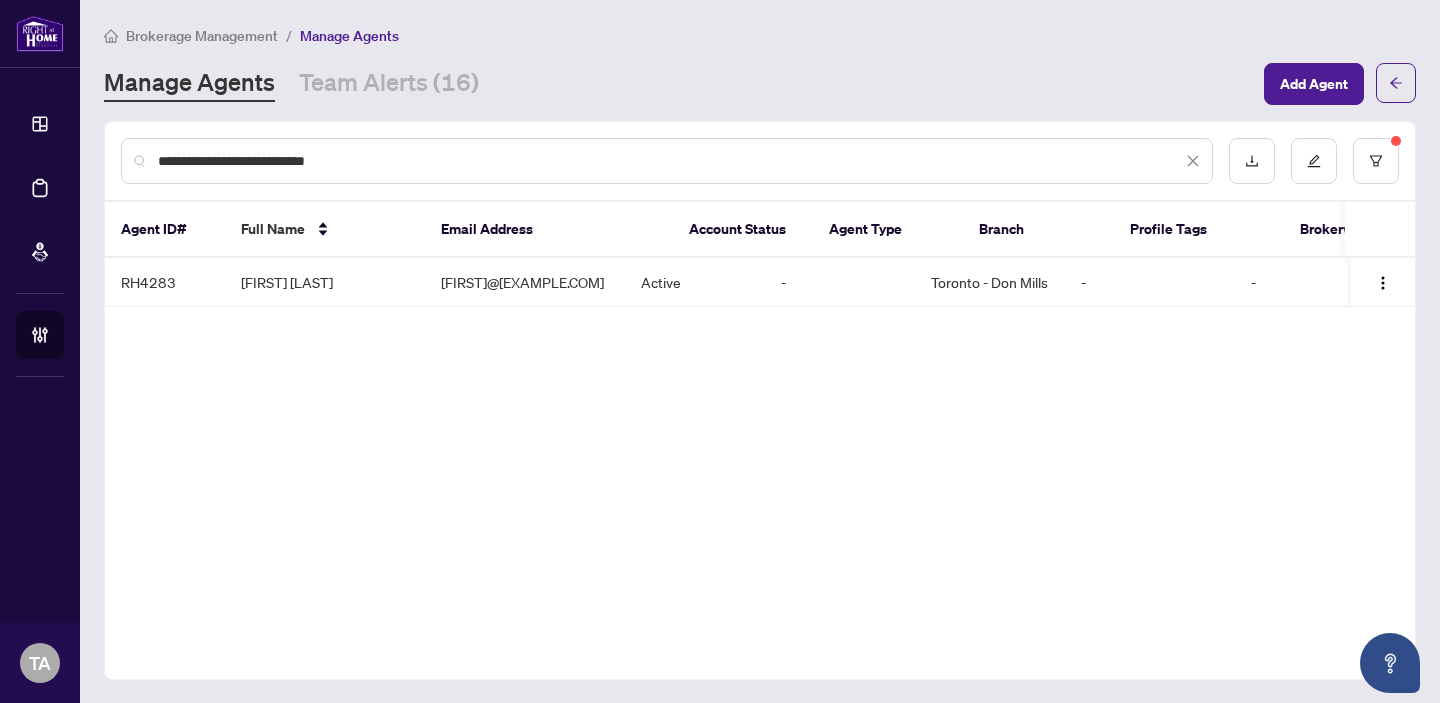 type on "**********" 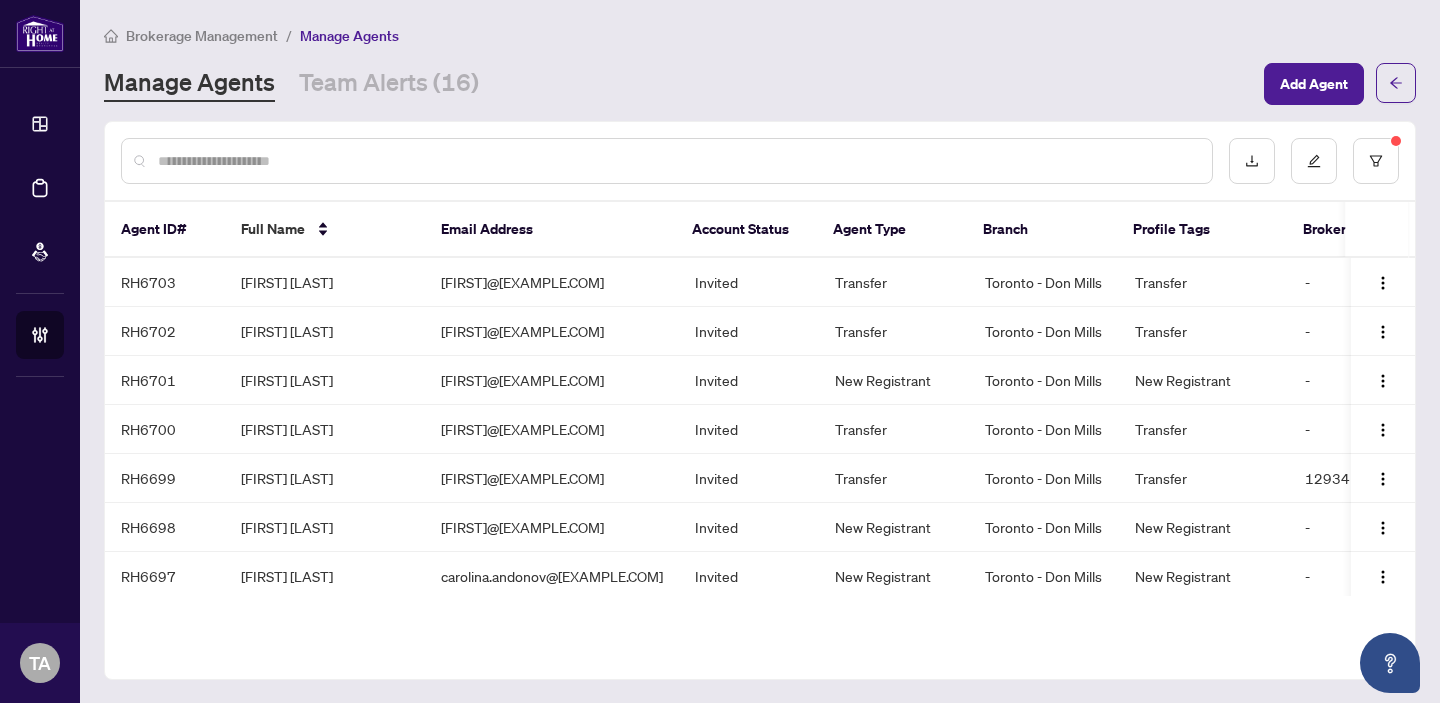 click at bounding box center (677, 161) 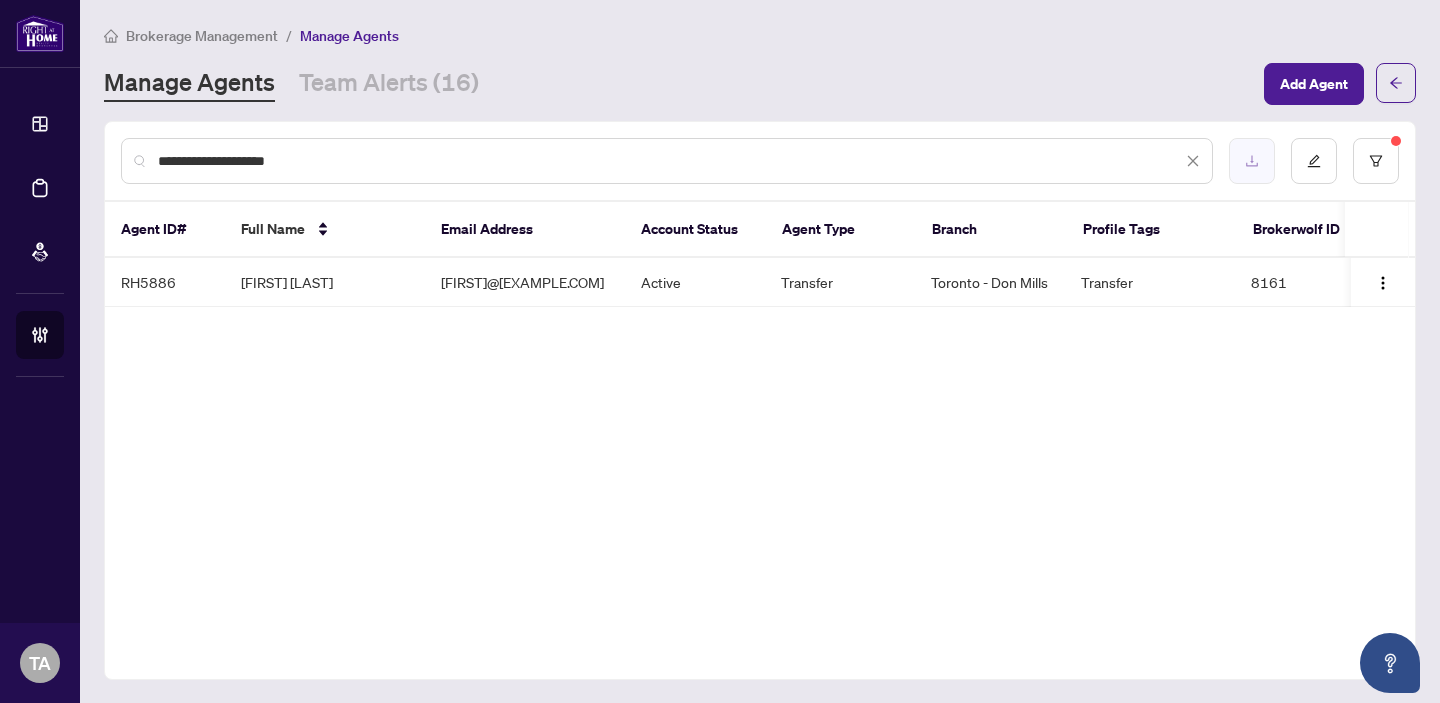 type on "**********" 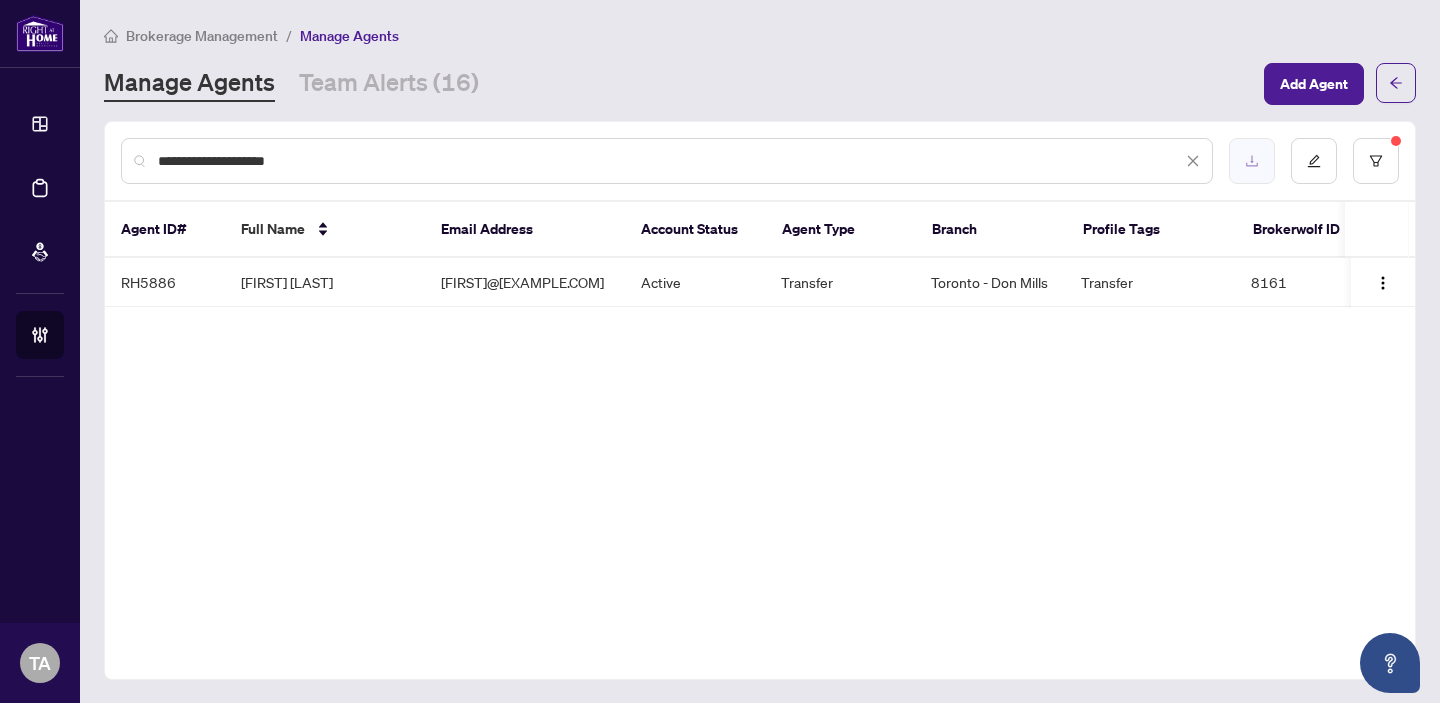 click at bounding box center (1252, 161) 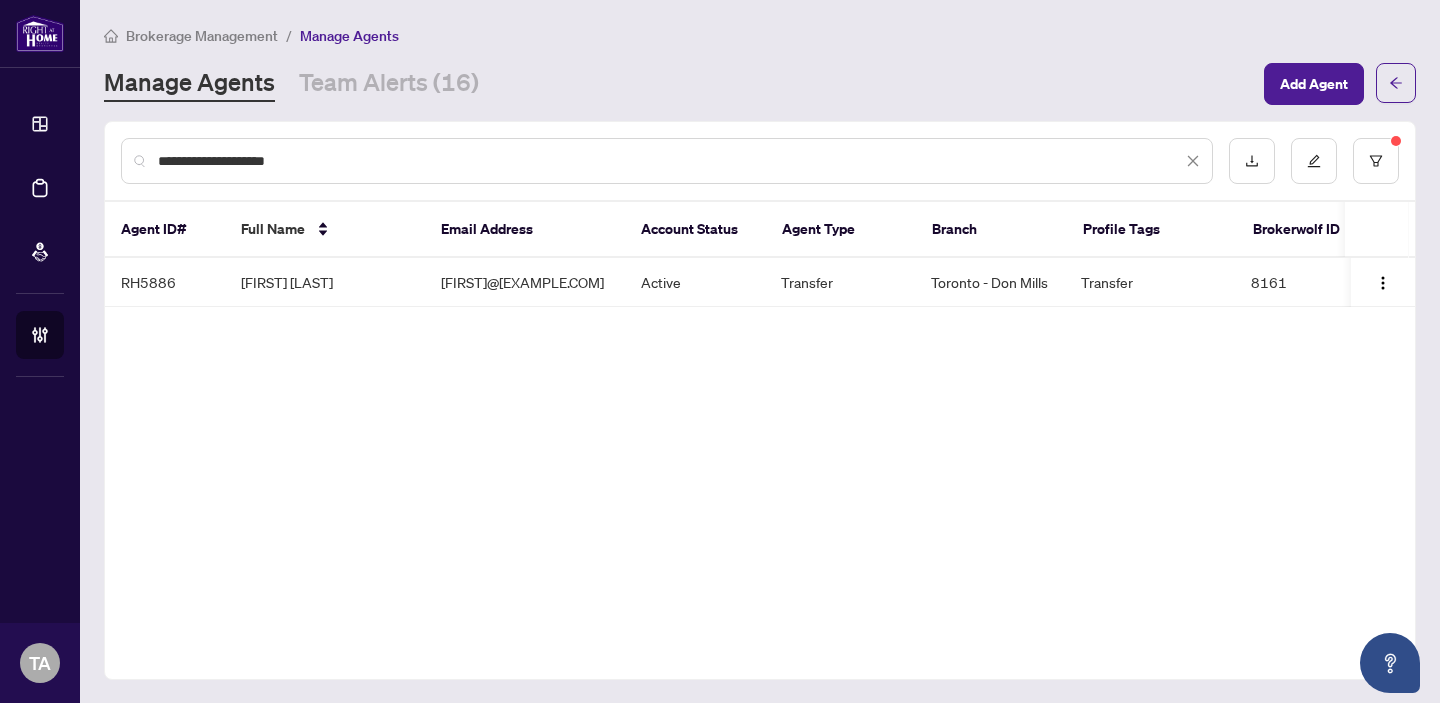 click 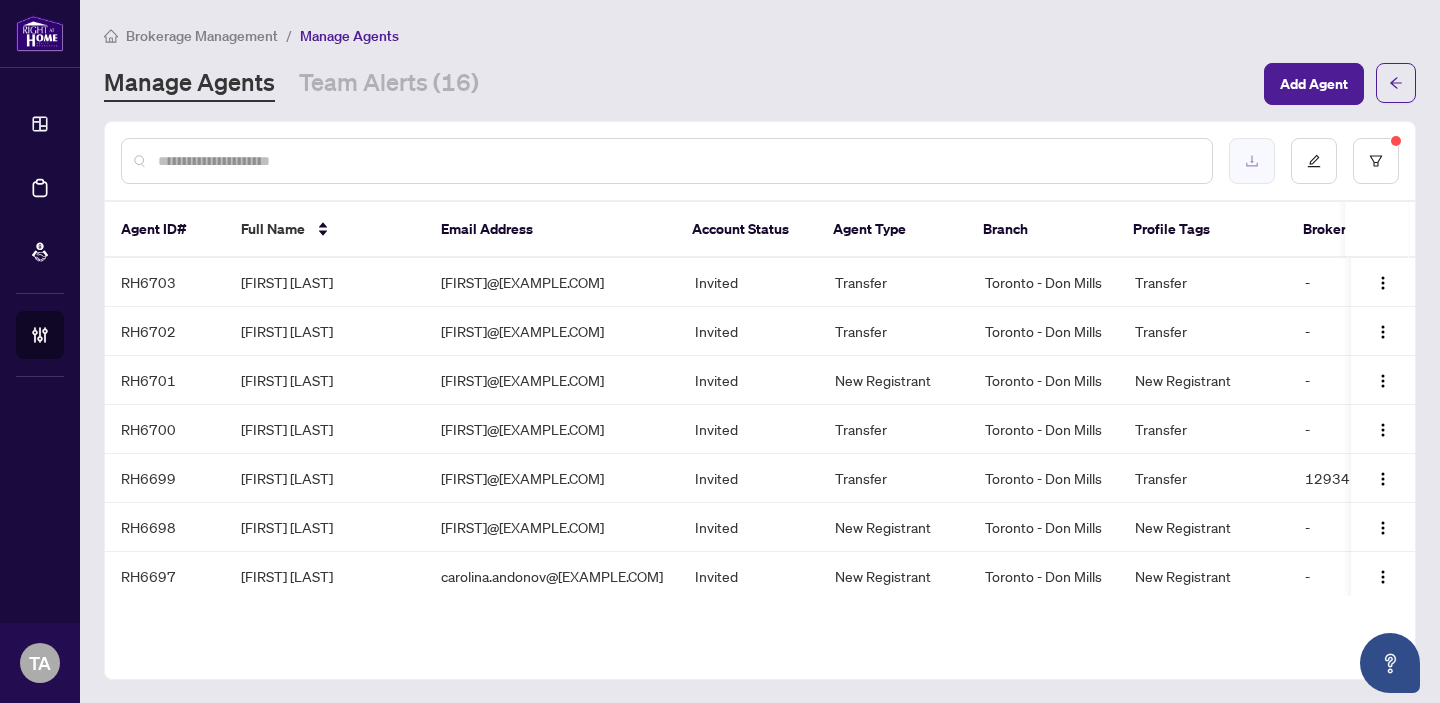 click 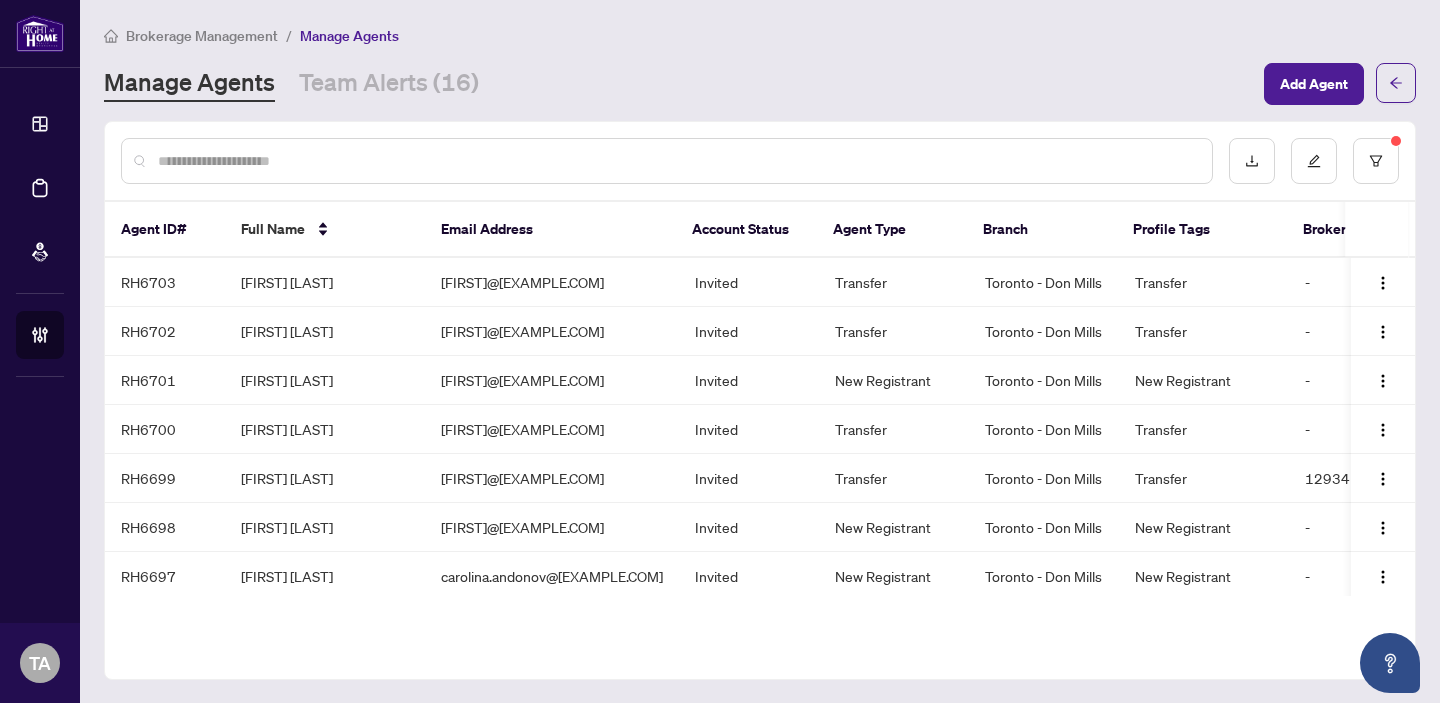 click at bounding box center (677, 161) 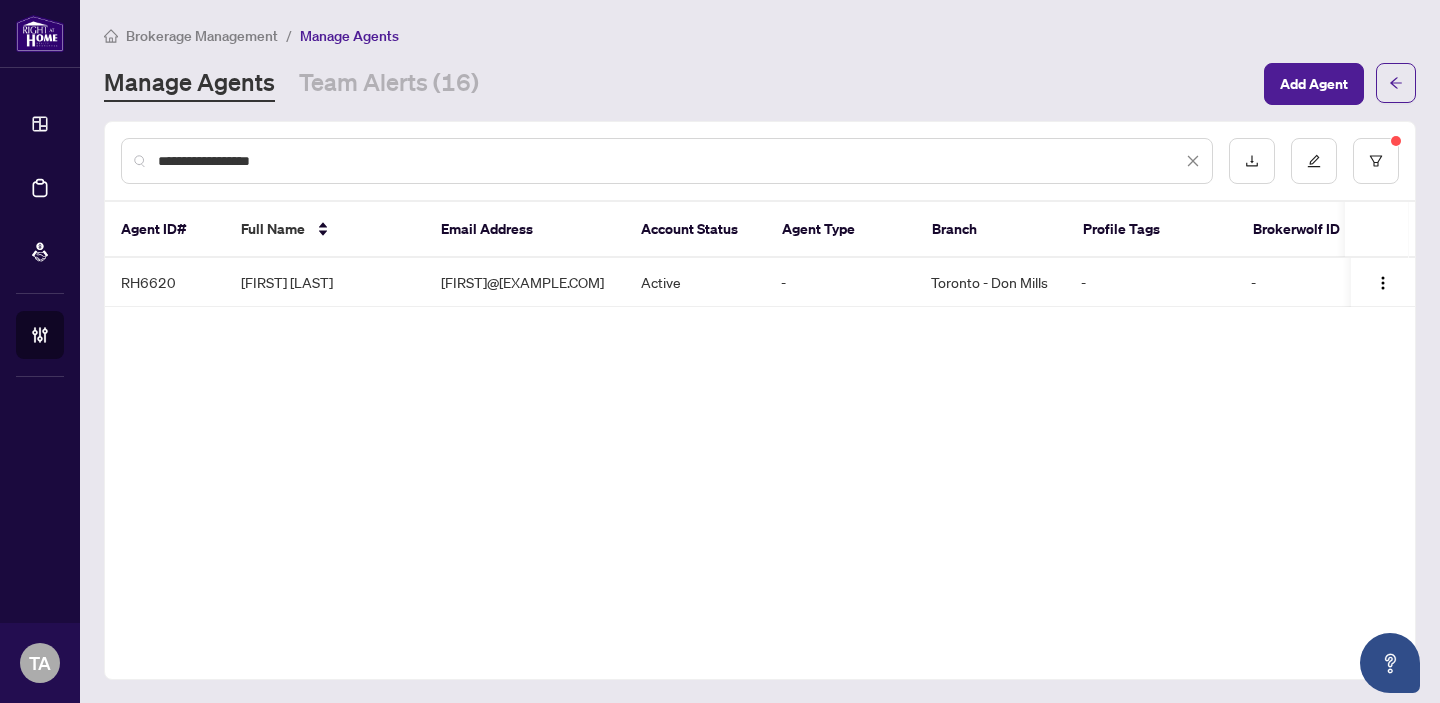 type on "**********" 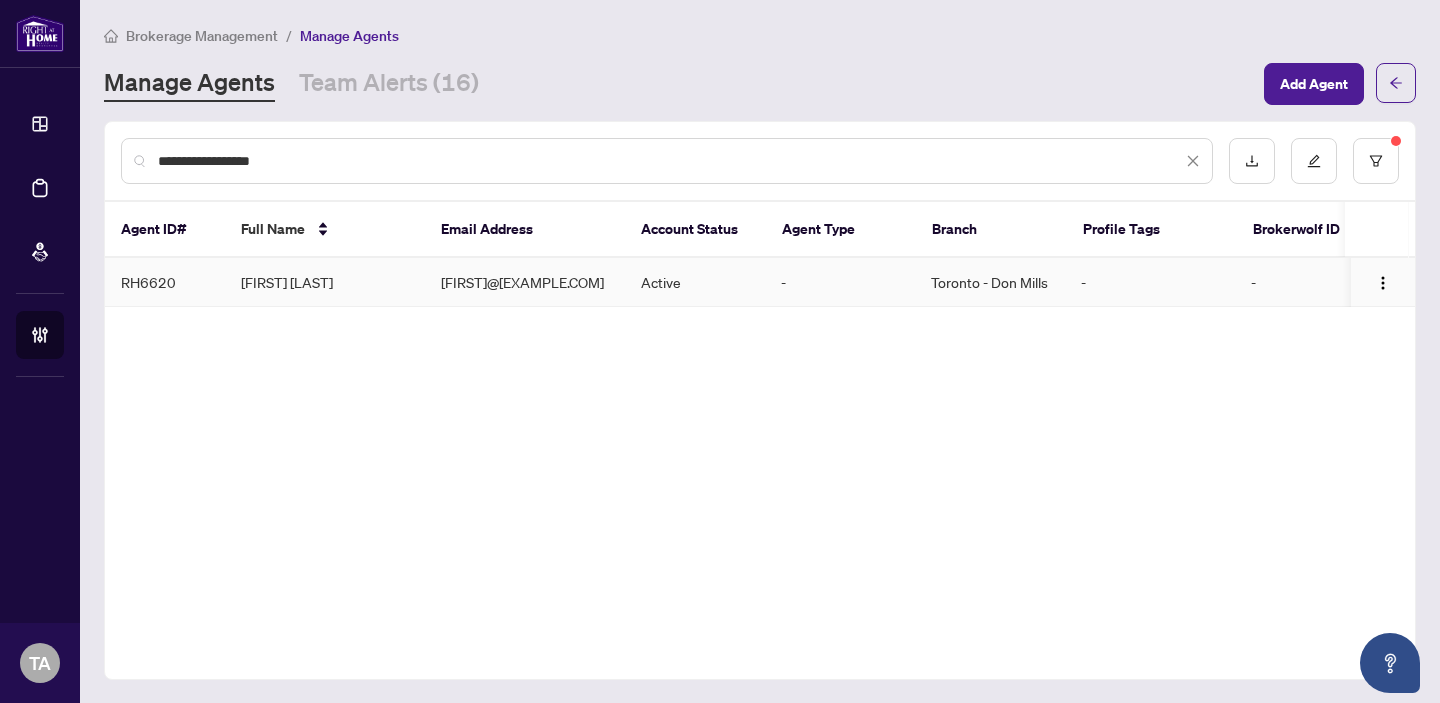 click on "Alex Kia" at bounding box center [325, 282] 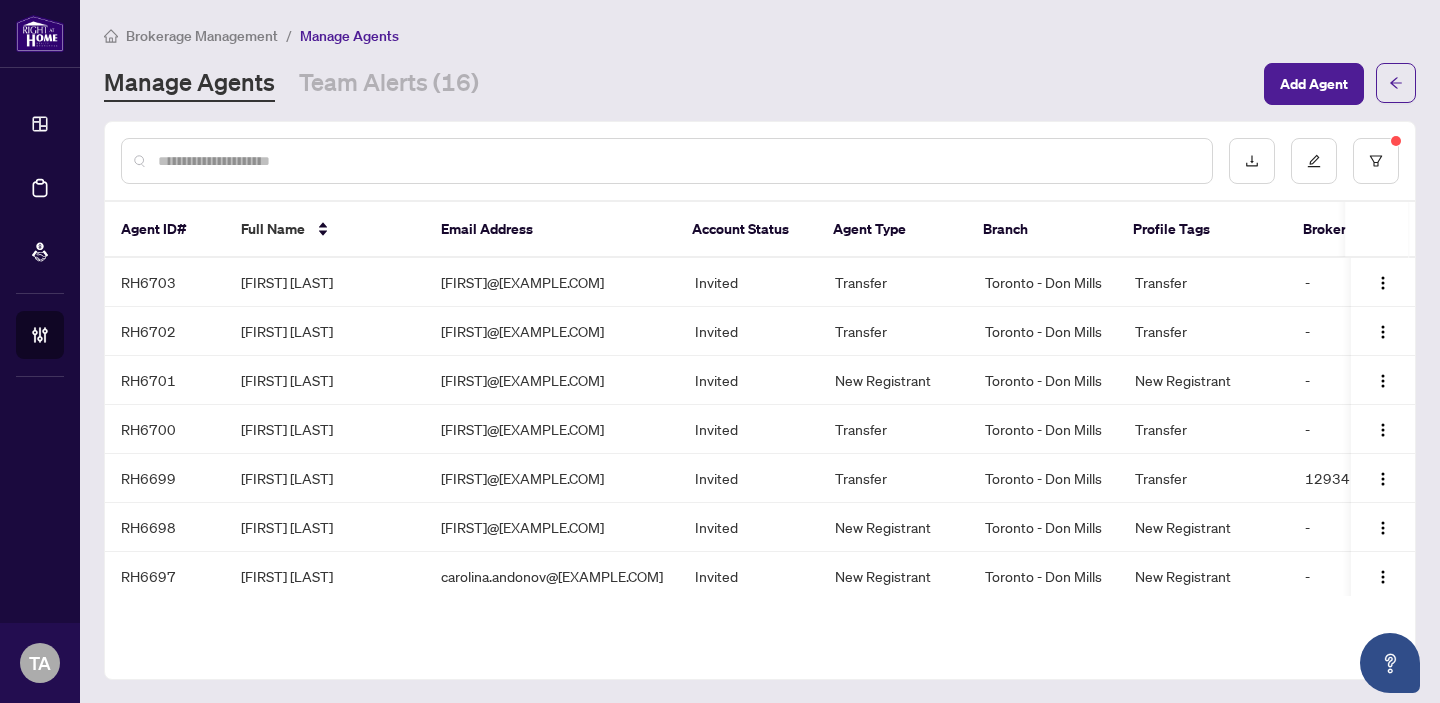click at bounding box center [677, 161] 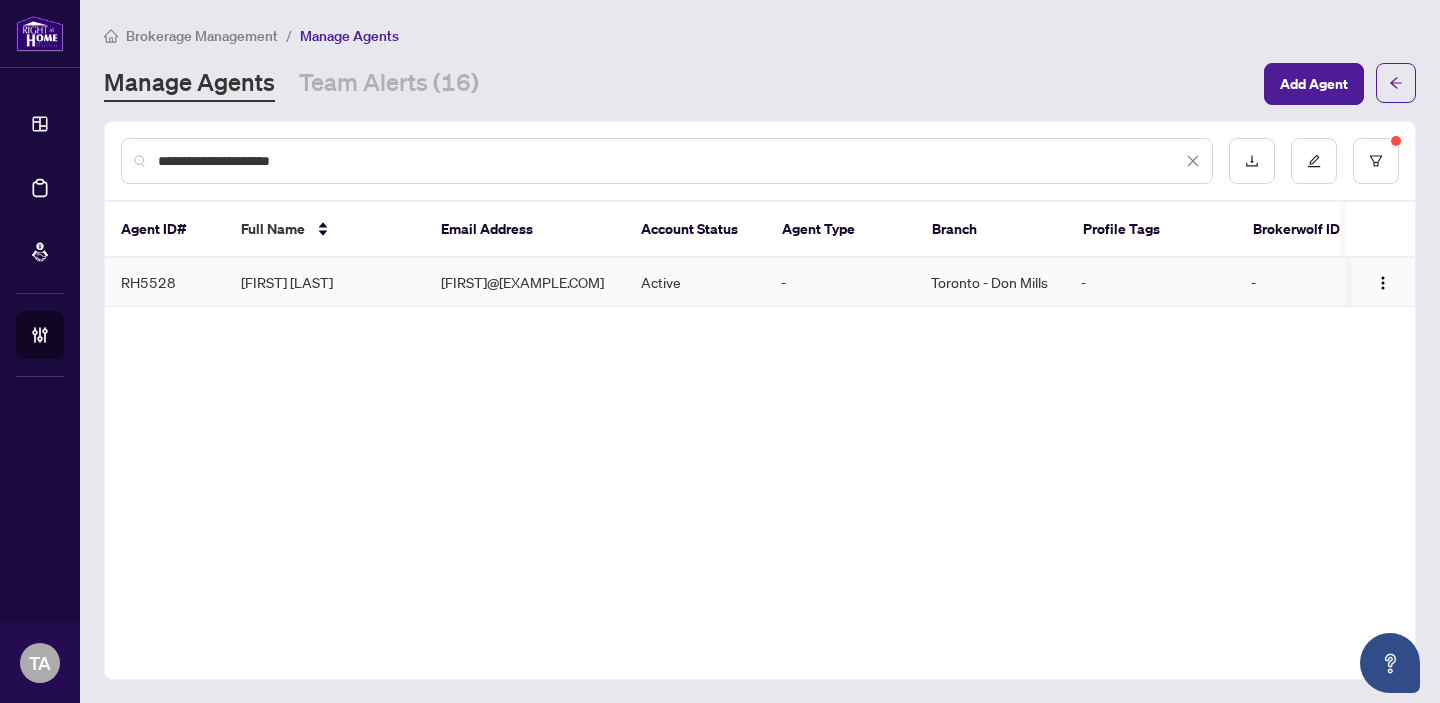 type on "**********" 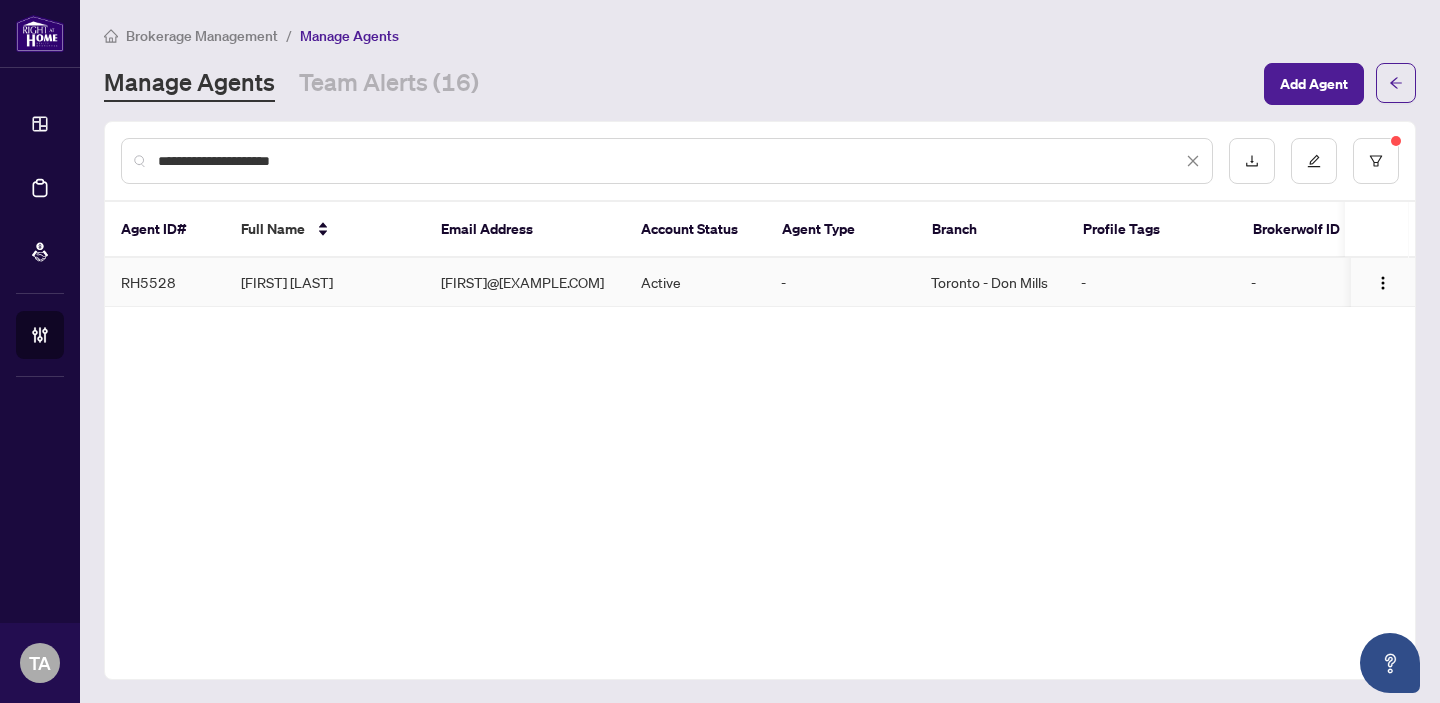 click on "Andrey Shinberger" at bounding box center (325, 282) 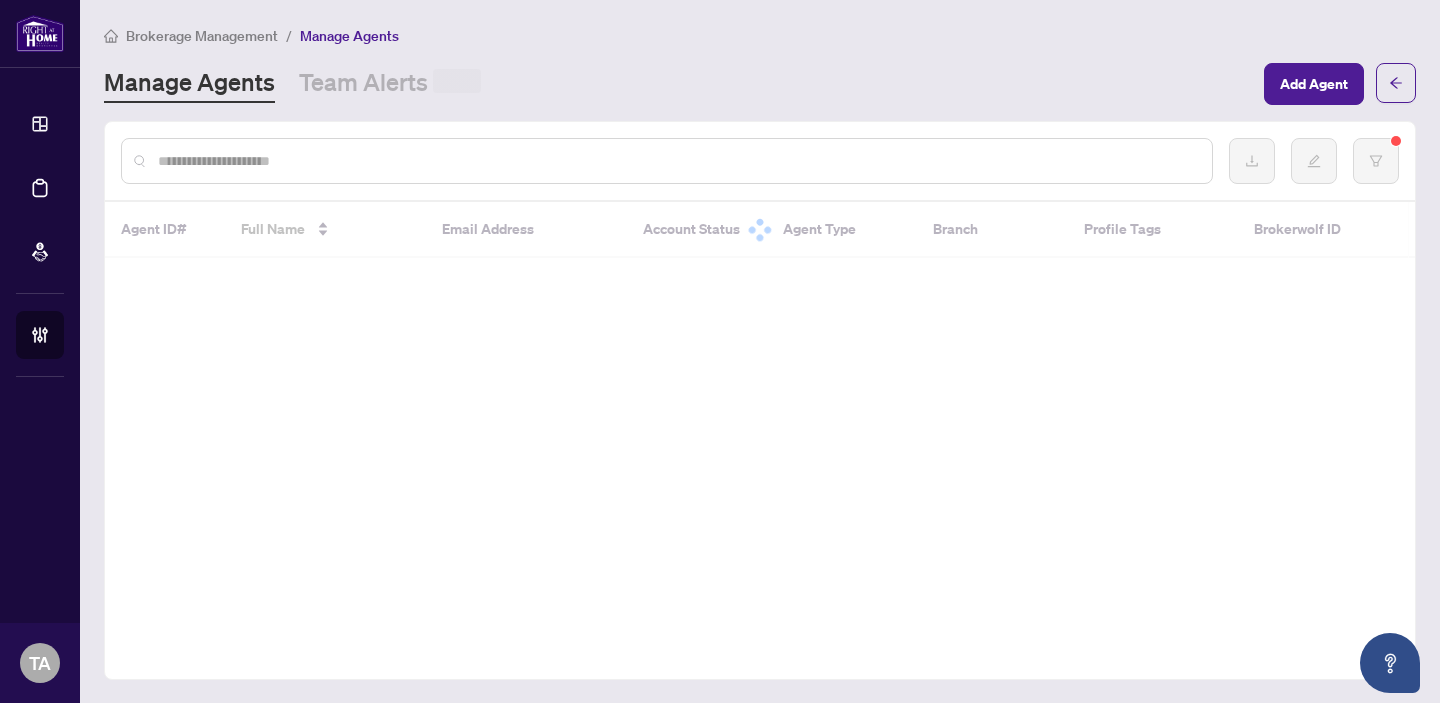 click at bounding box center (677, 161) 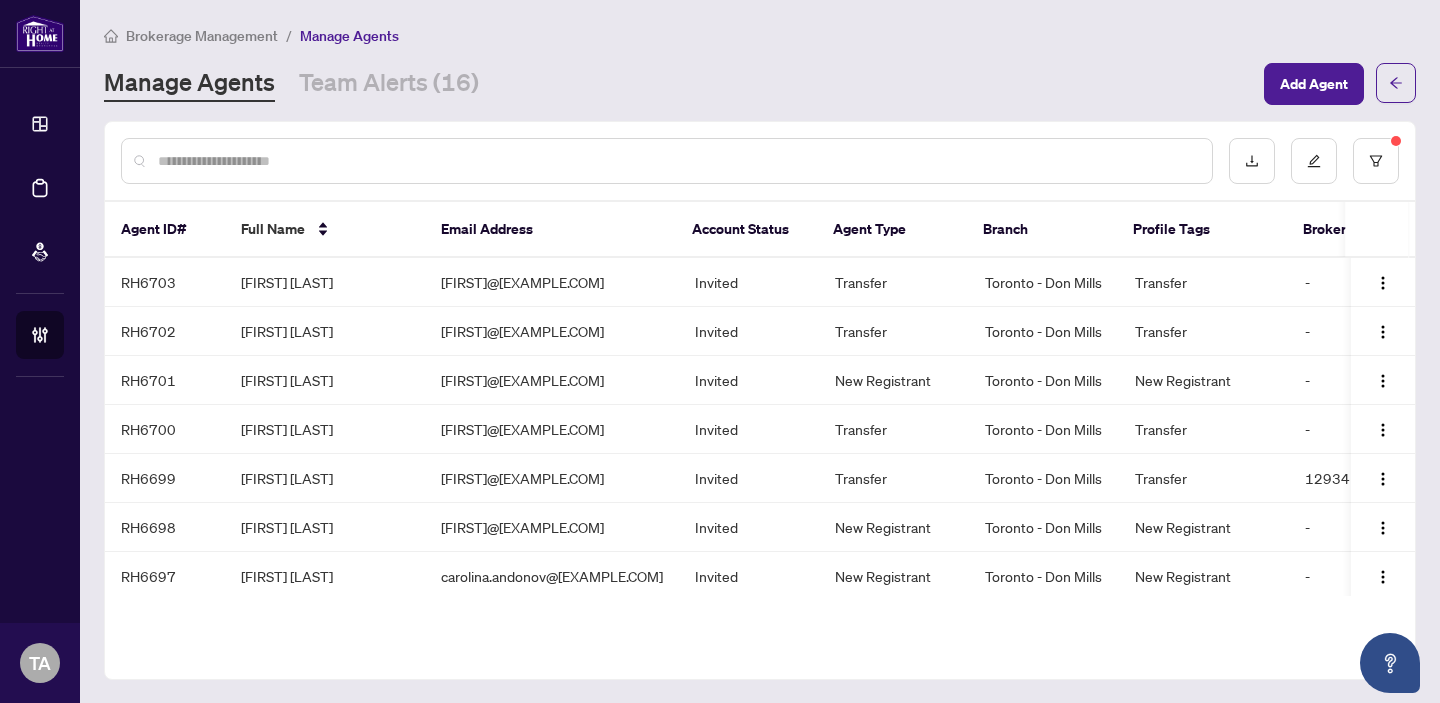 paste on "**********" 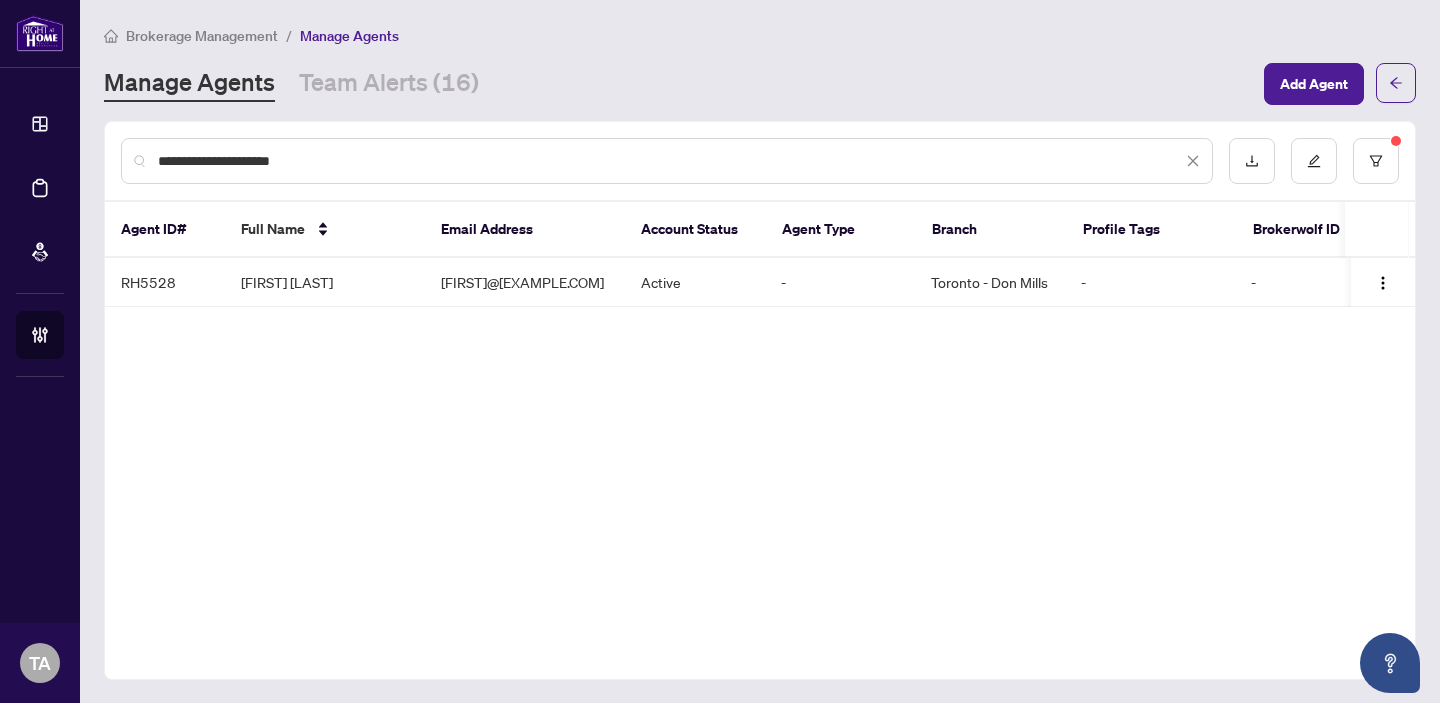 click on "**********" at bounding box center (670, 161) 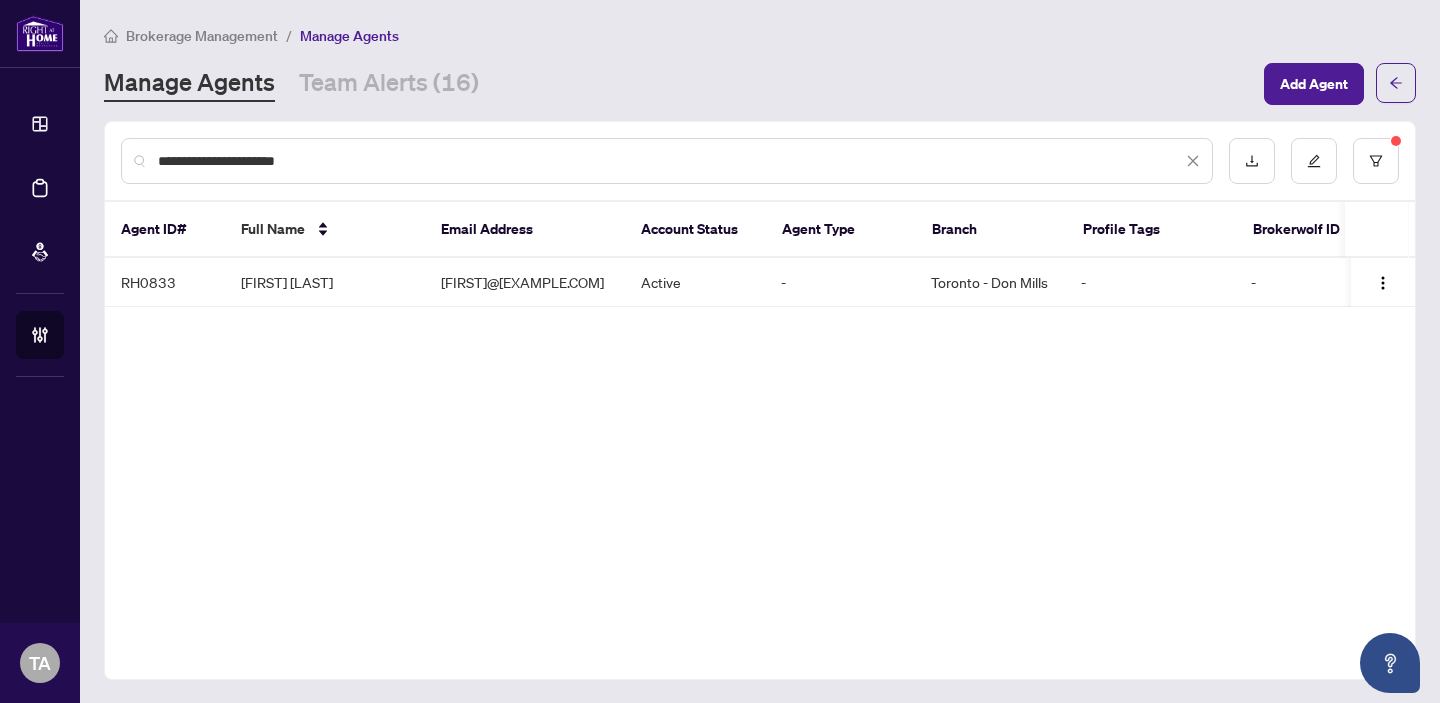 click on "**********" at bounding box center [670, 161] 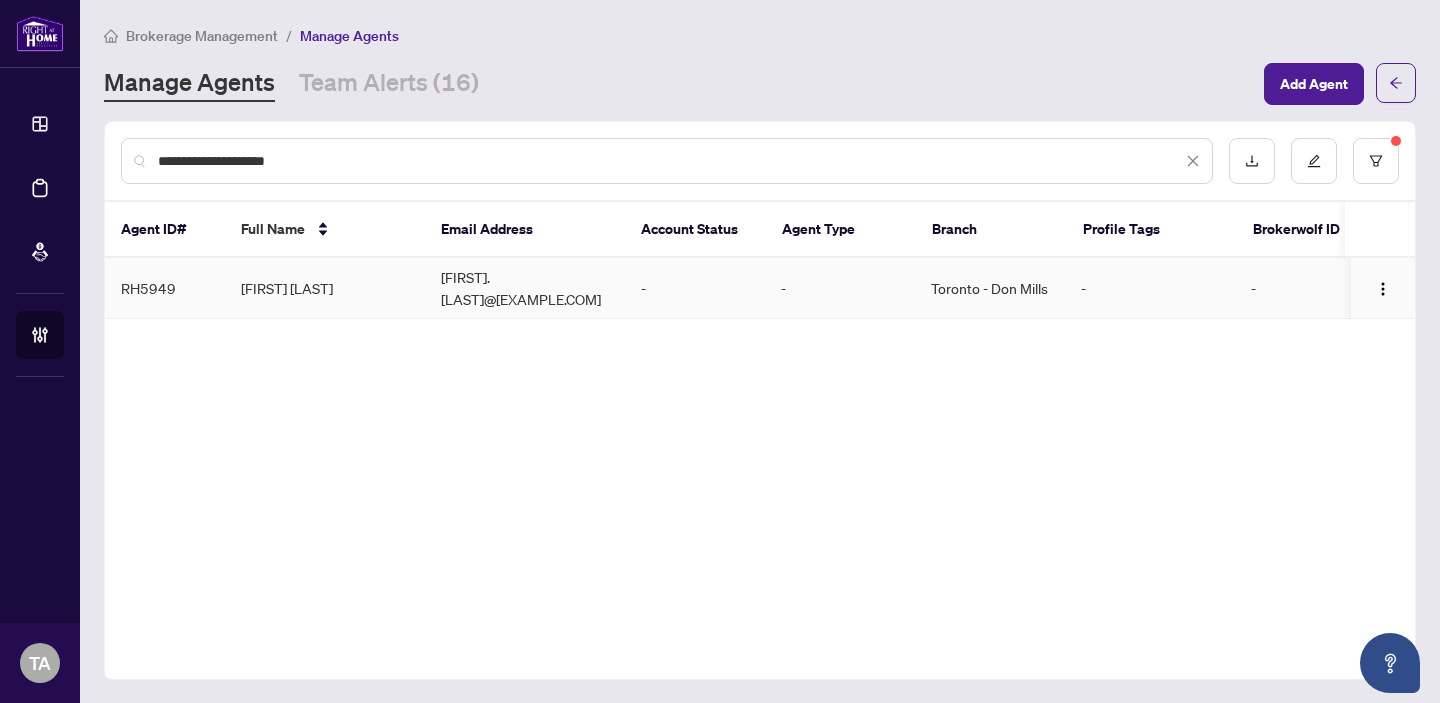 type on "**********" 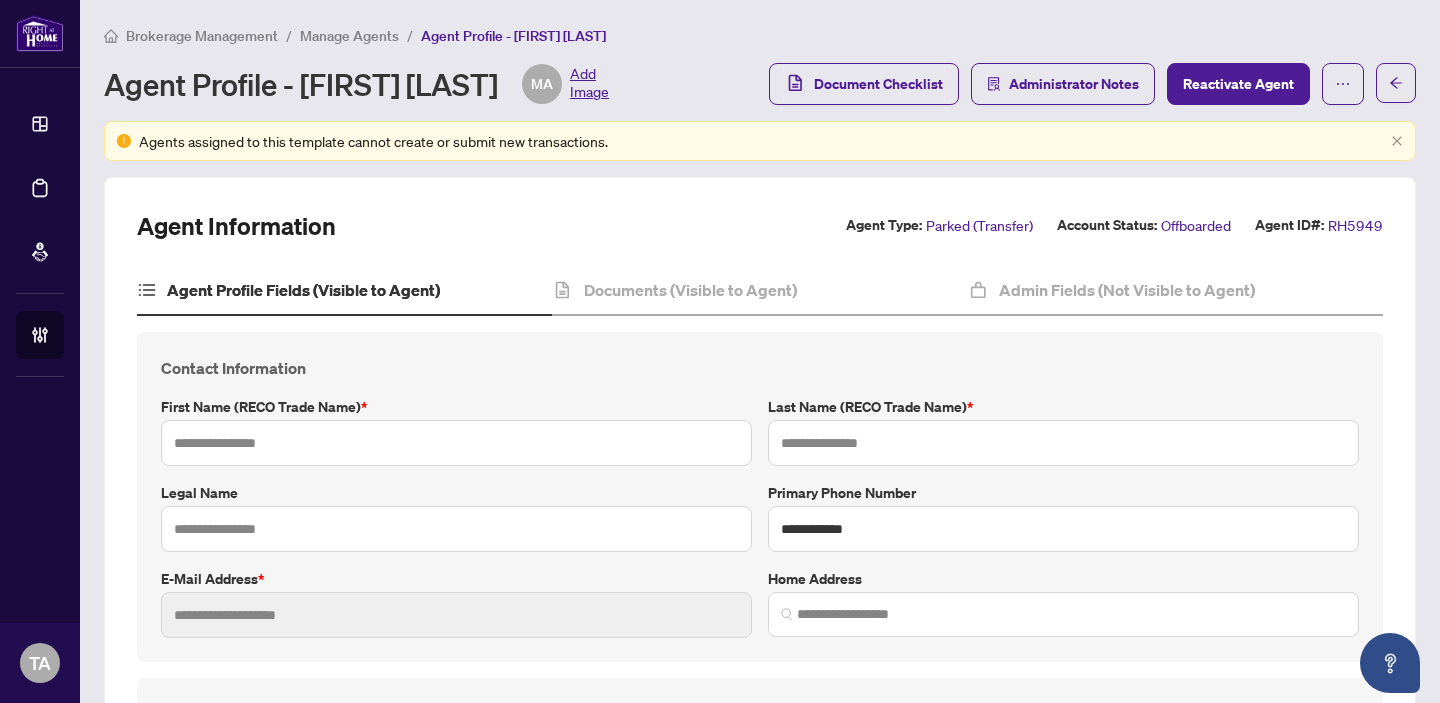 type on "*****" 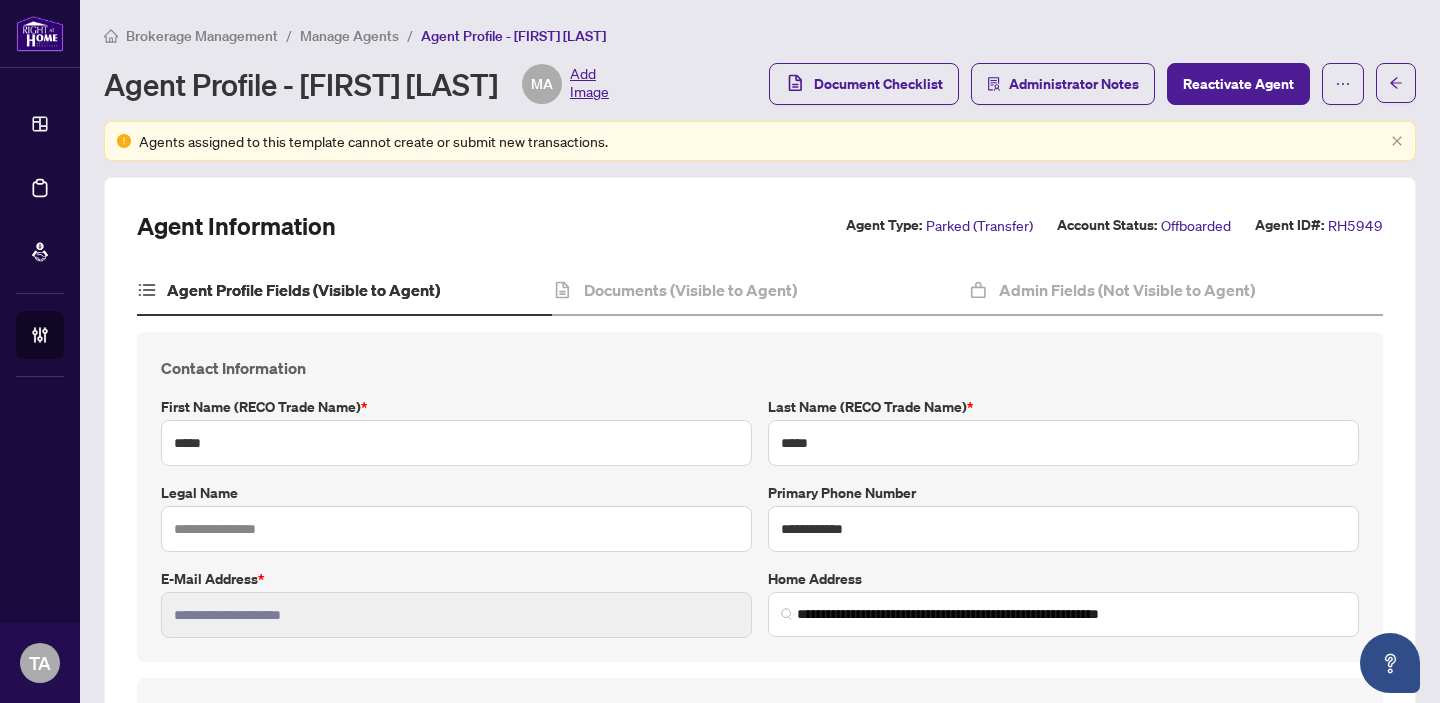 type on "**********" 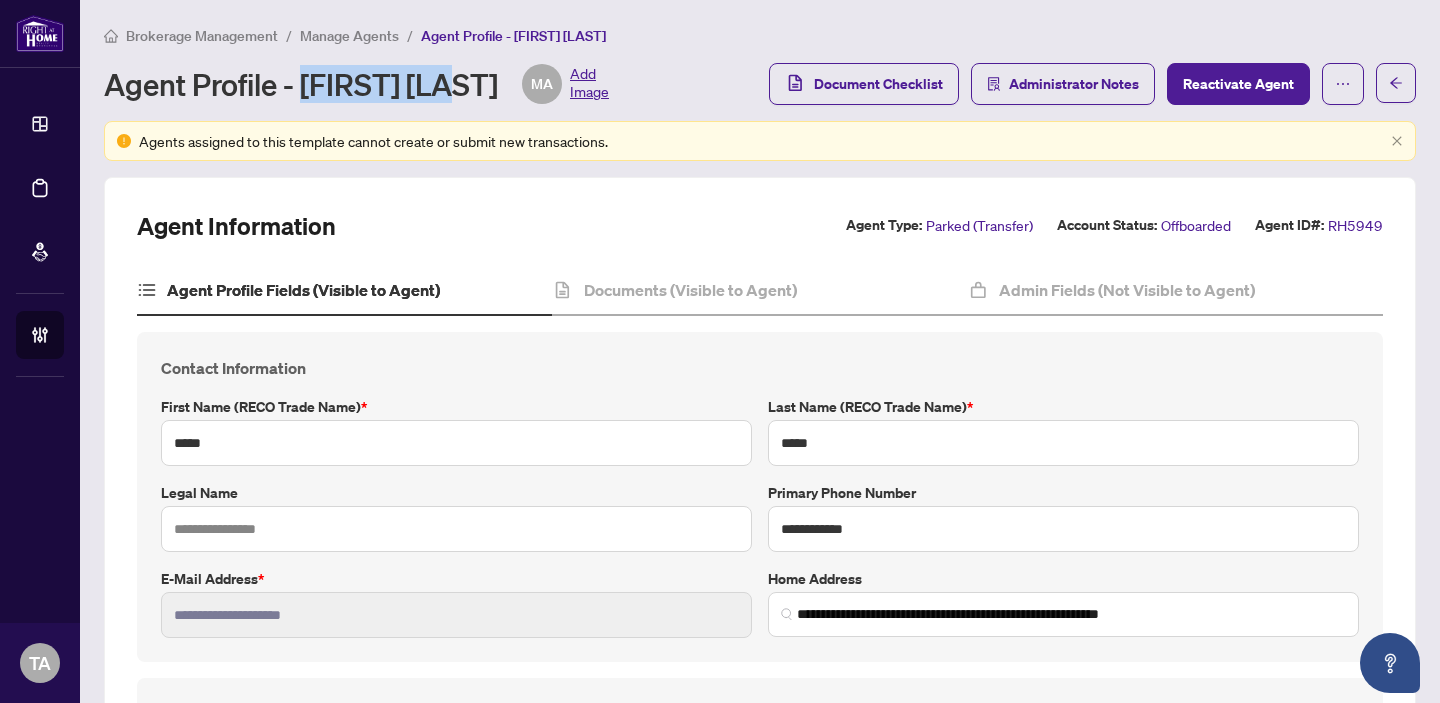 drag, startPoint x: 306, startPoint y: 86, endPoint x: 462, endPoint y: 88, distance: 156.01282 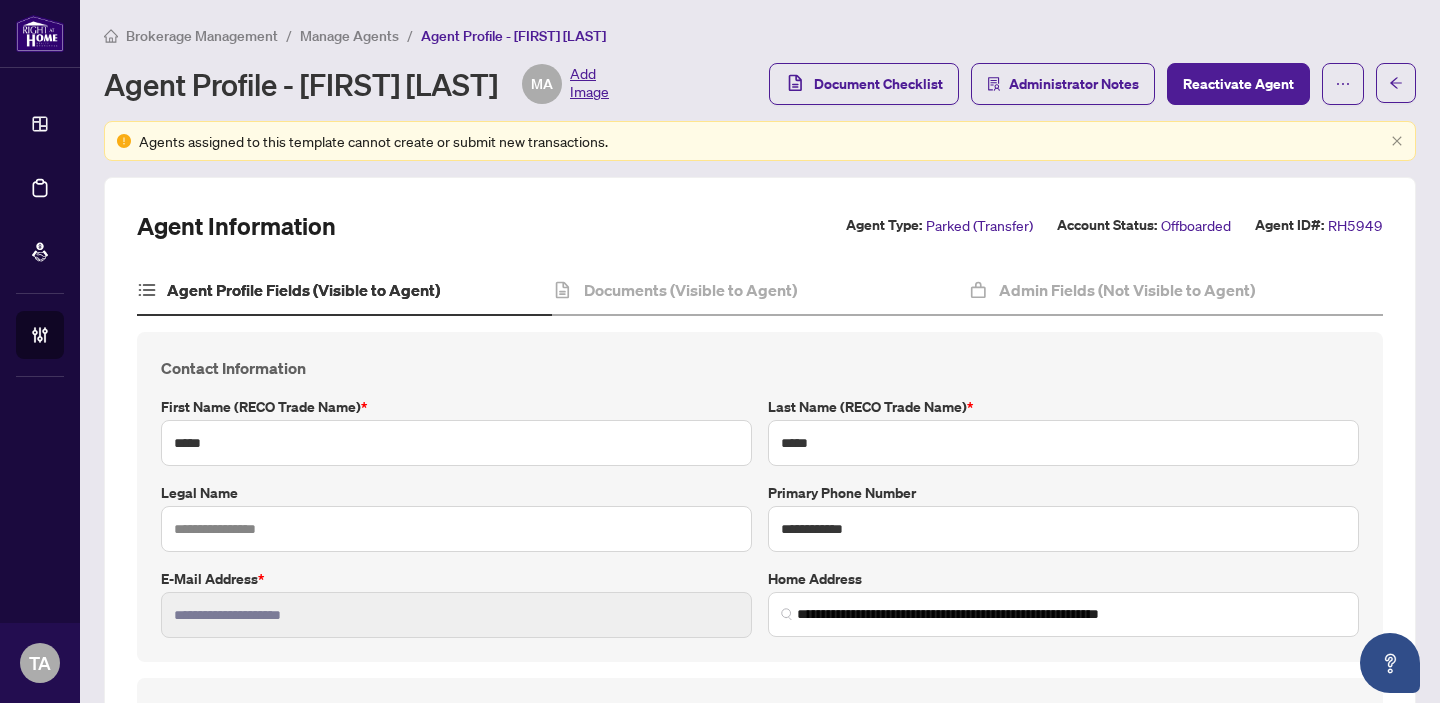 click on "Manage Agents" at bounding box center [349, 36] 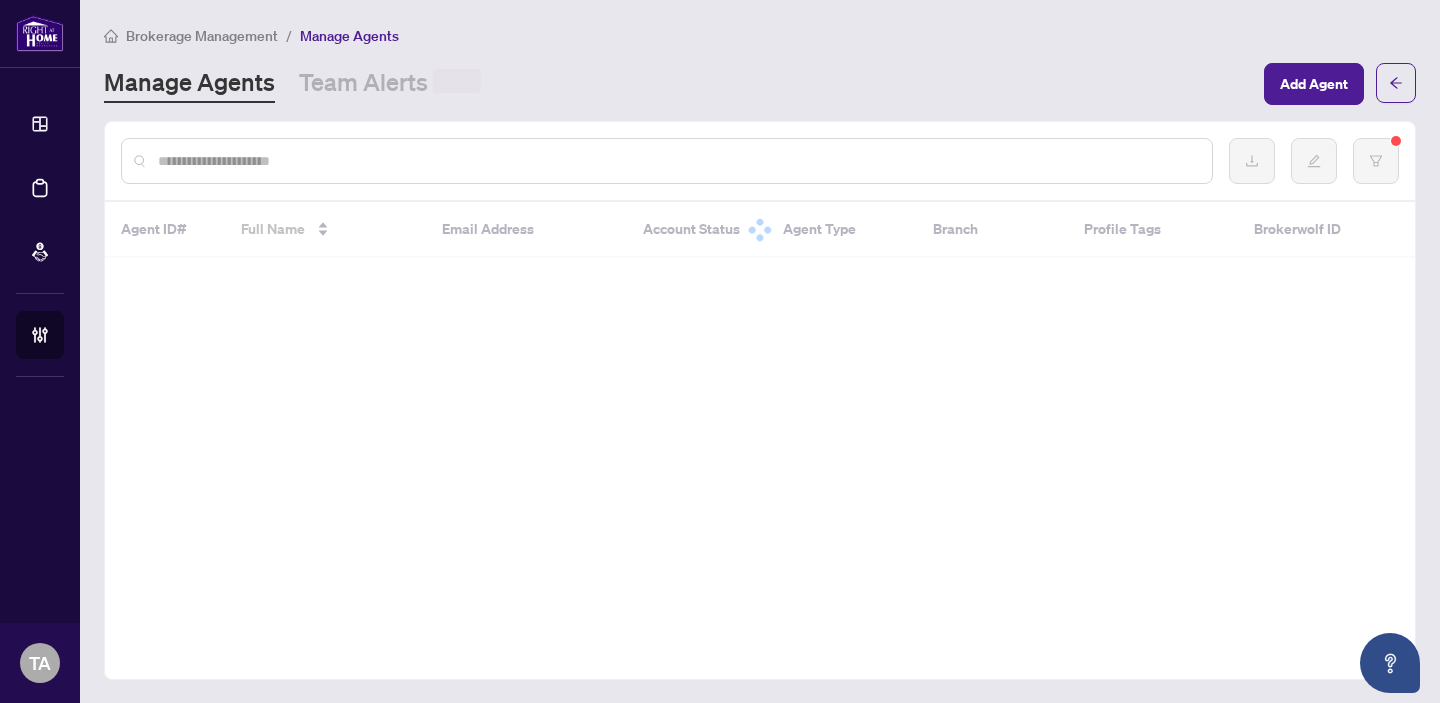 click at bounding box center (677, 161) 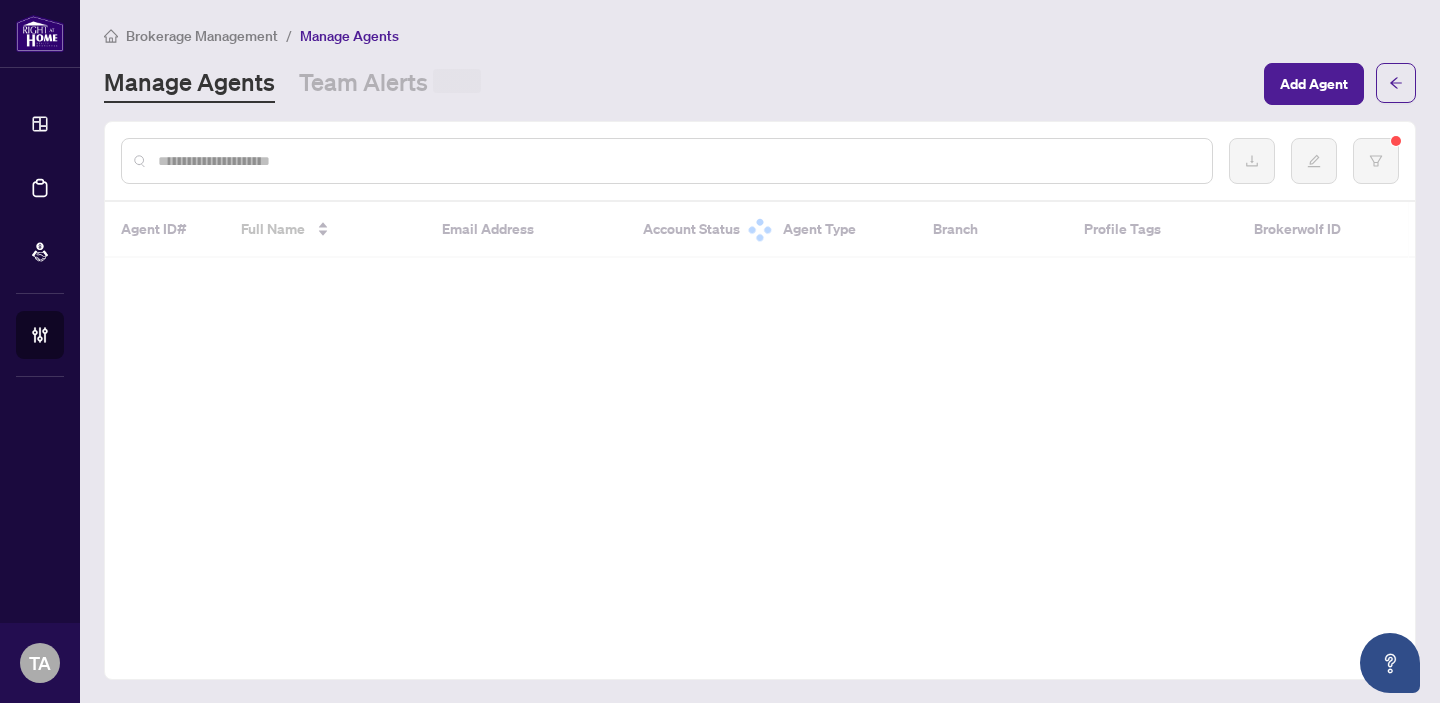 paste on "**********" 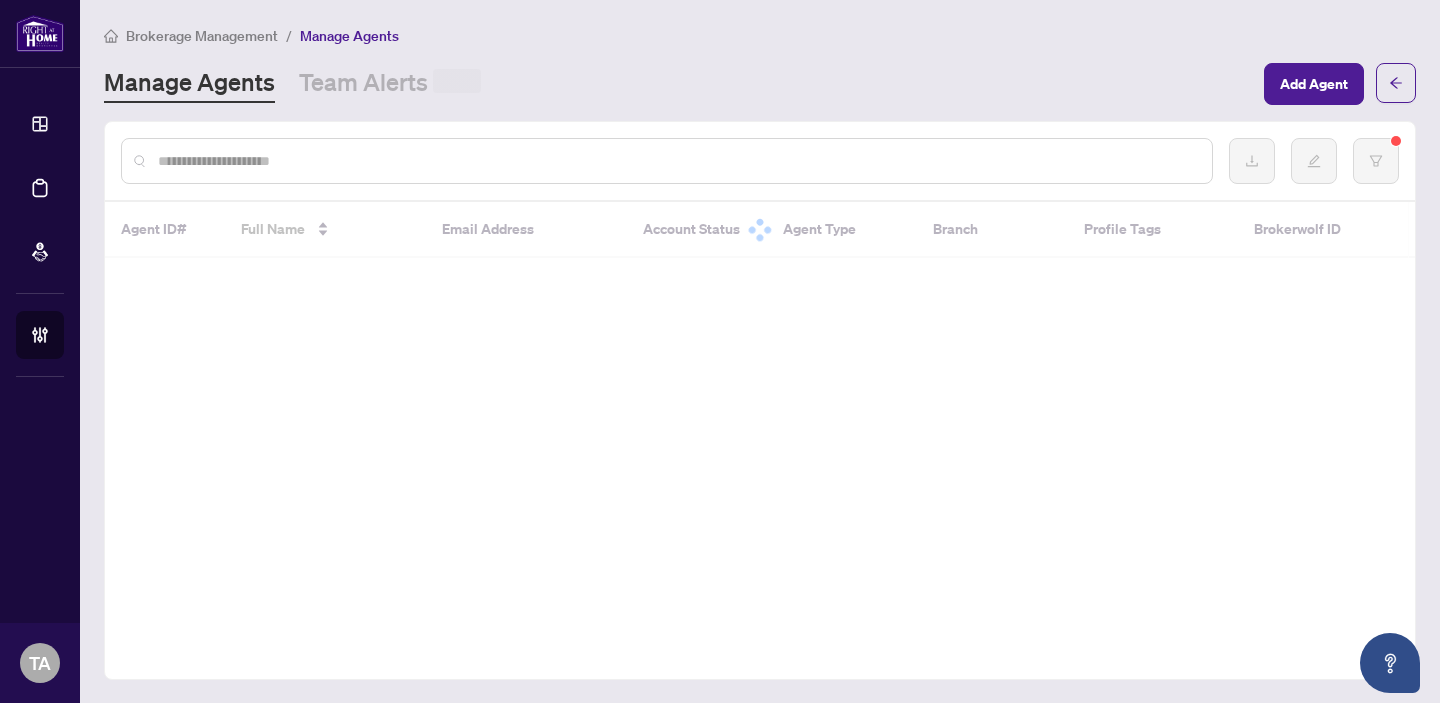 type on "**********" 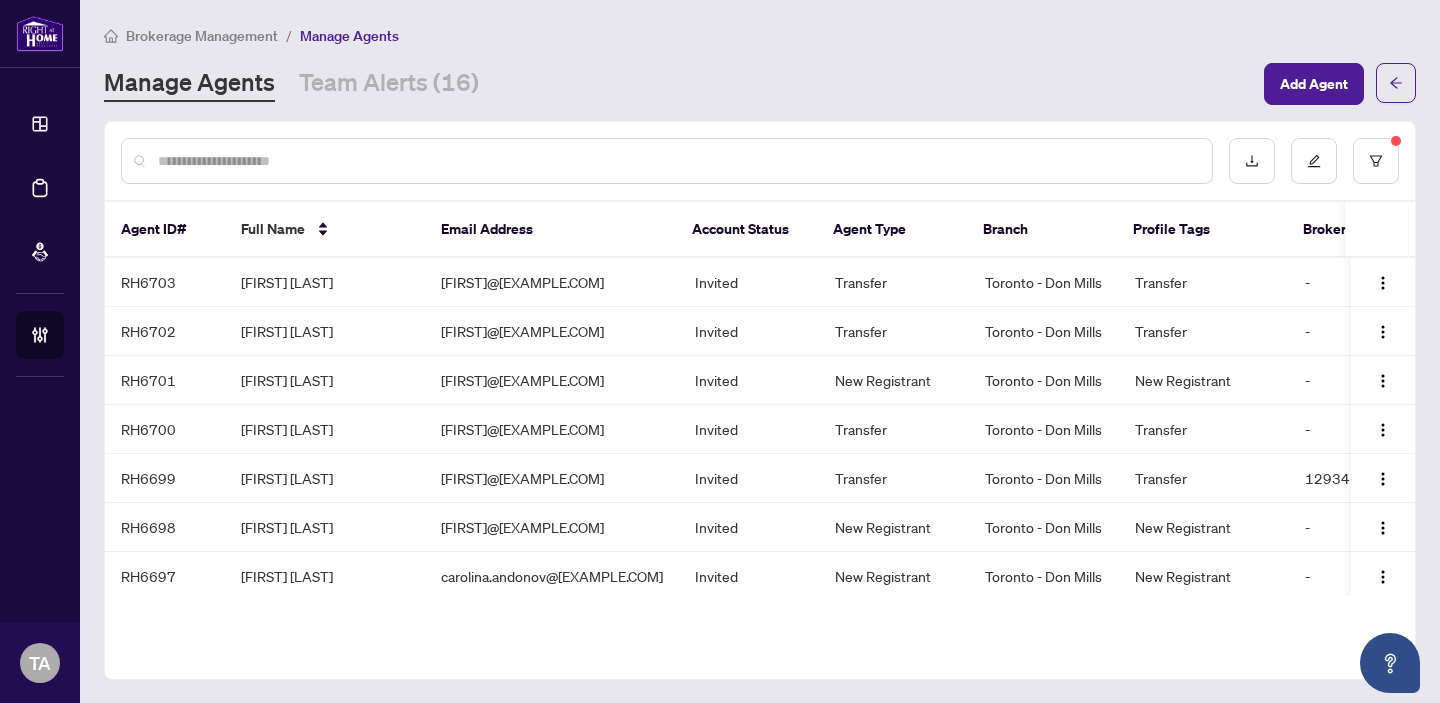 click at bounding box center (667, 161) 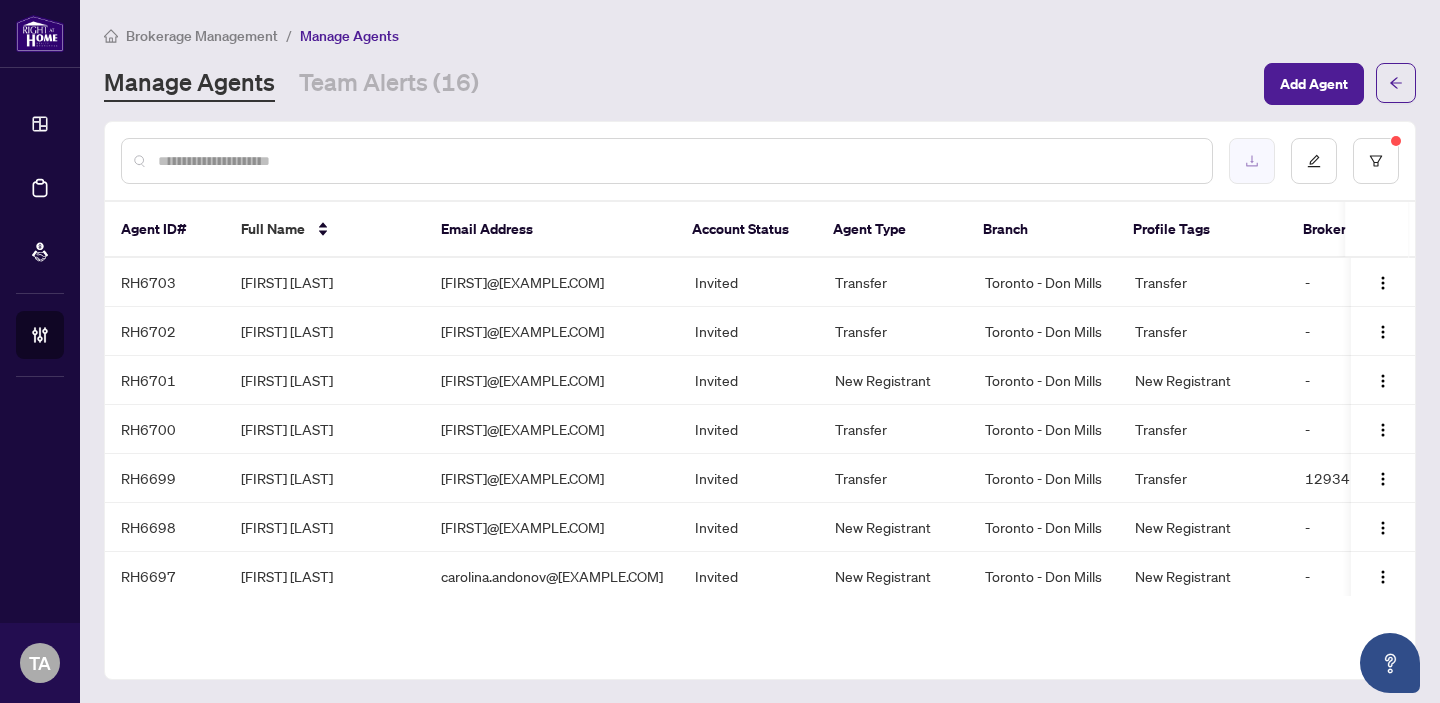 click at bounding box center [1252, 161] 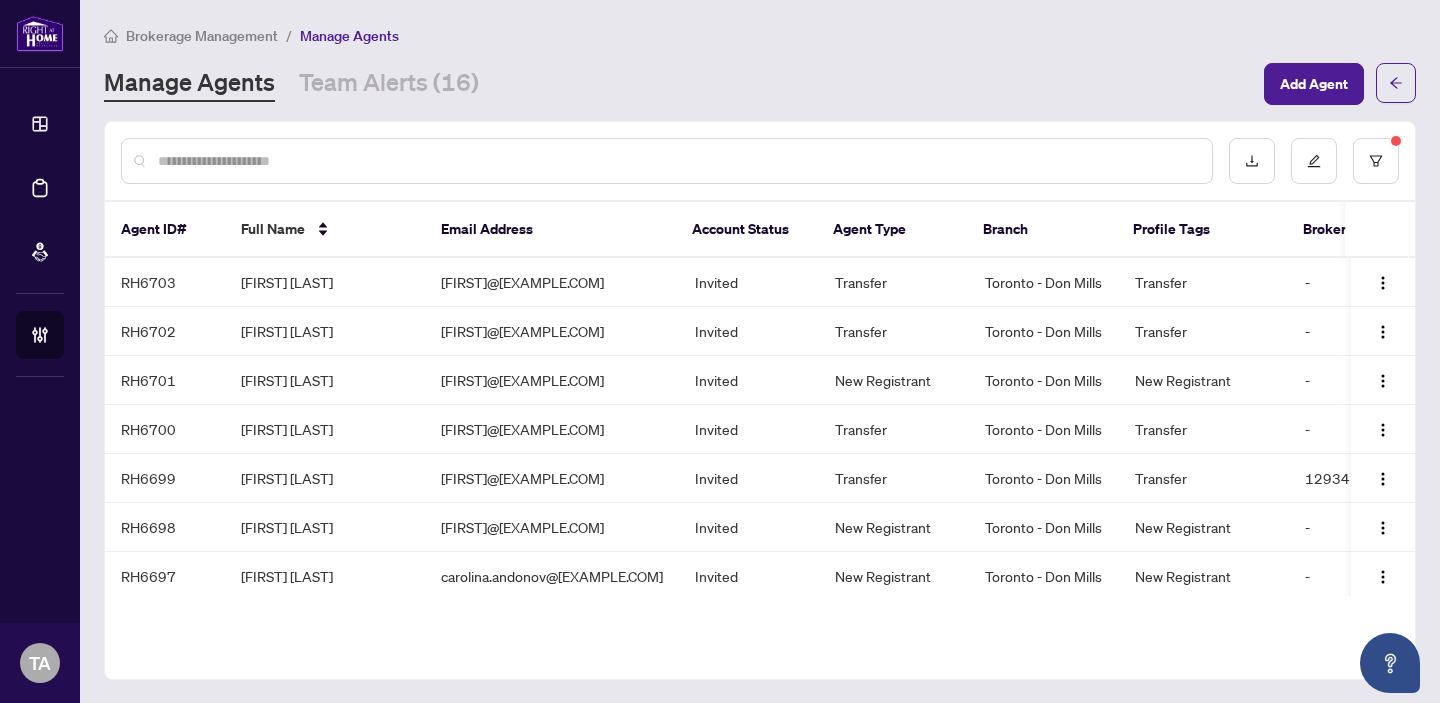 click on "Brokerage Management / Manage Agents Manage Agents Team Alerts   (16) Add Agent" at bounding box center [760, 64] 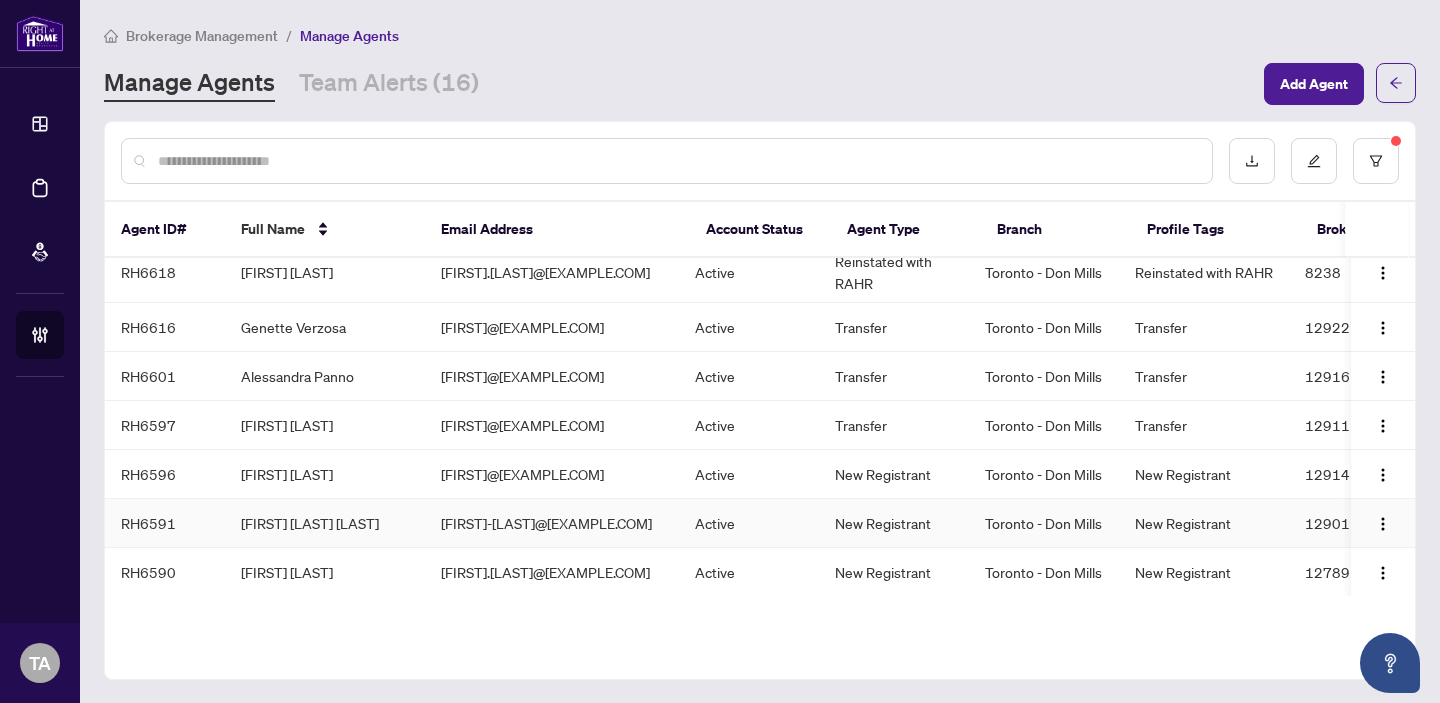 scroll, scrollTop: 1368, scrollLeft: 0, axis: vertical 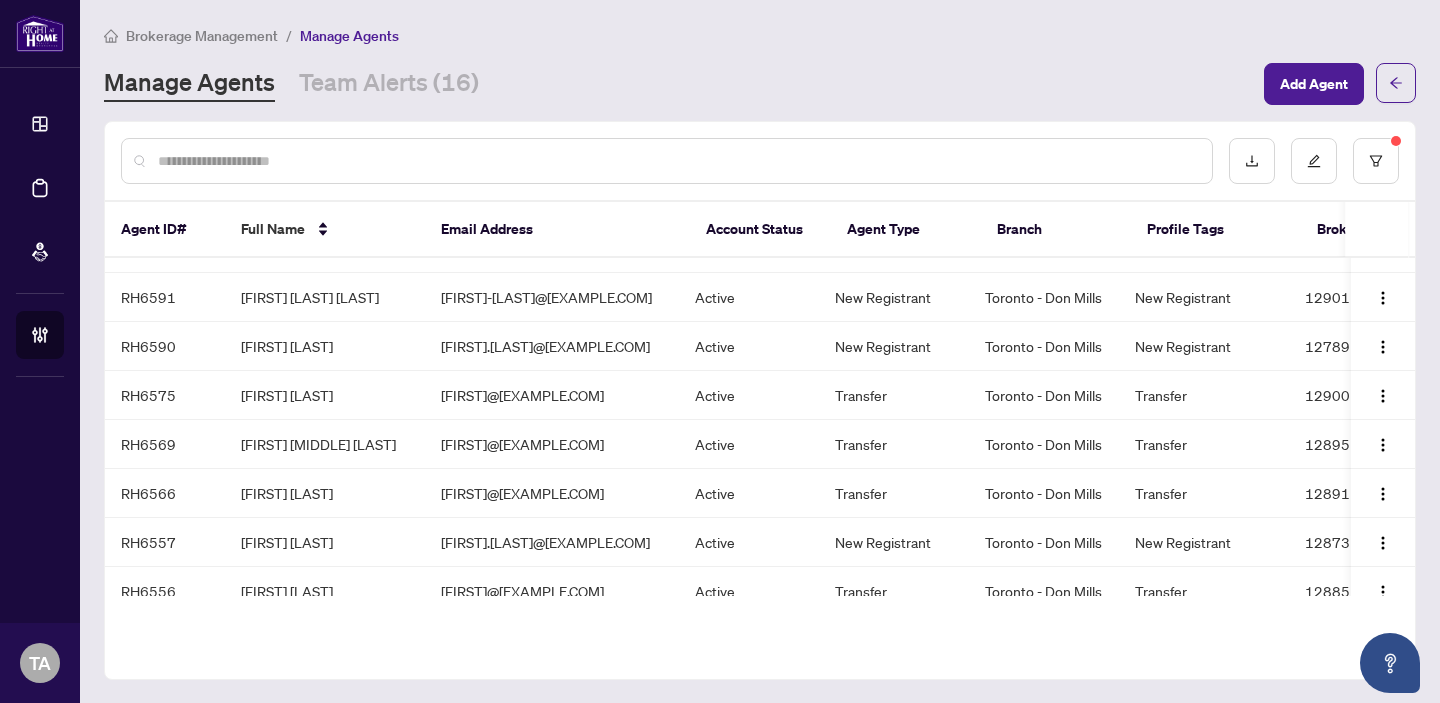 click at bounding box center [677, 161] 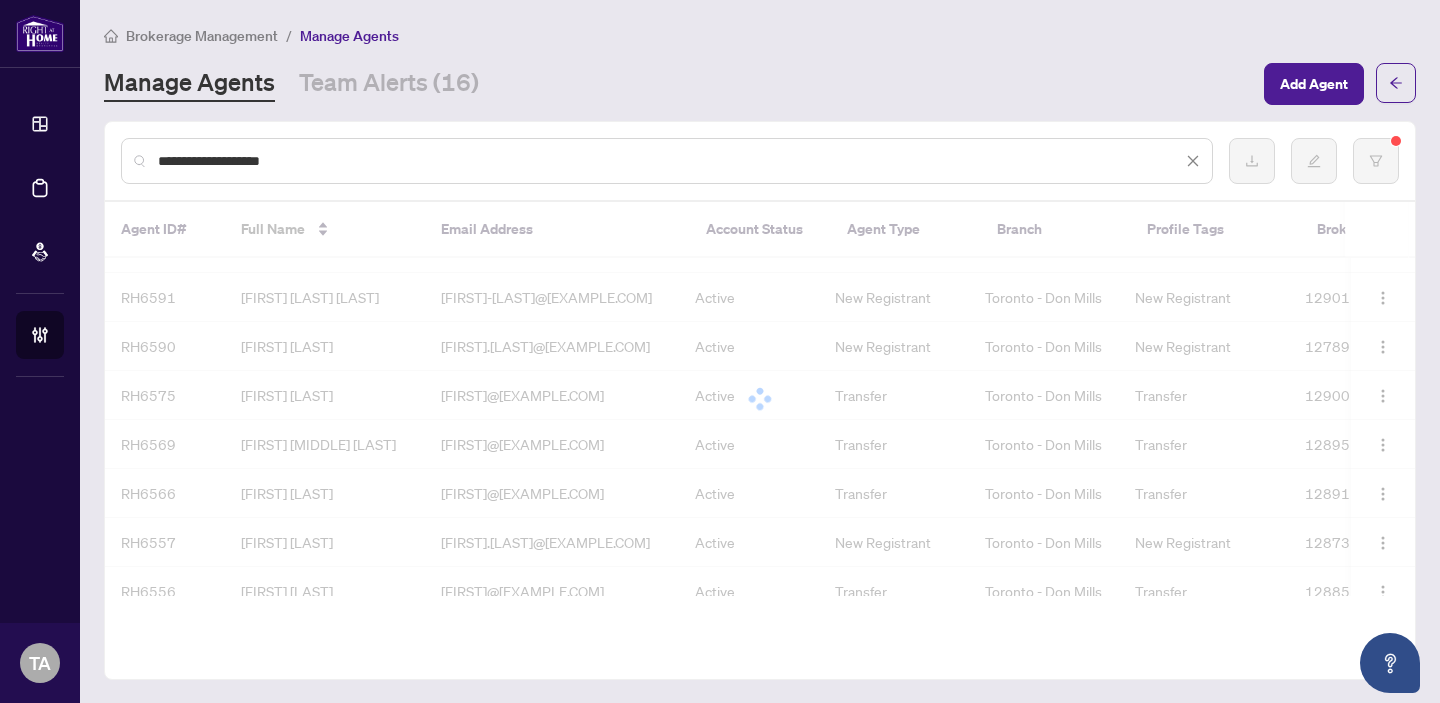 scroll, scrollTop: 0, scrollLeft: 0, axis: both 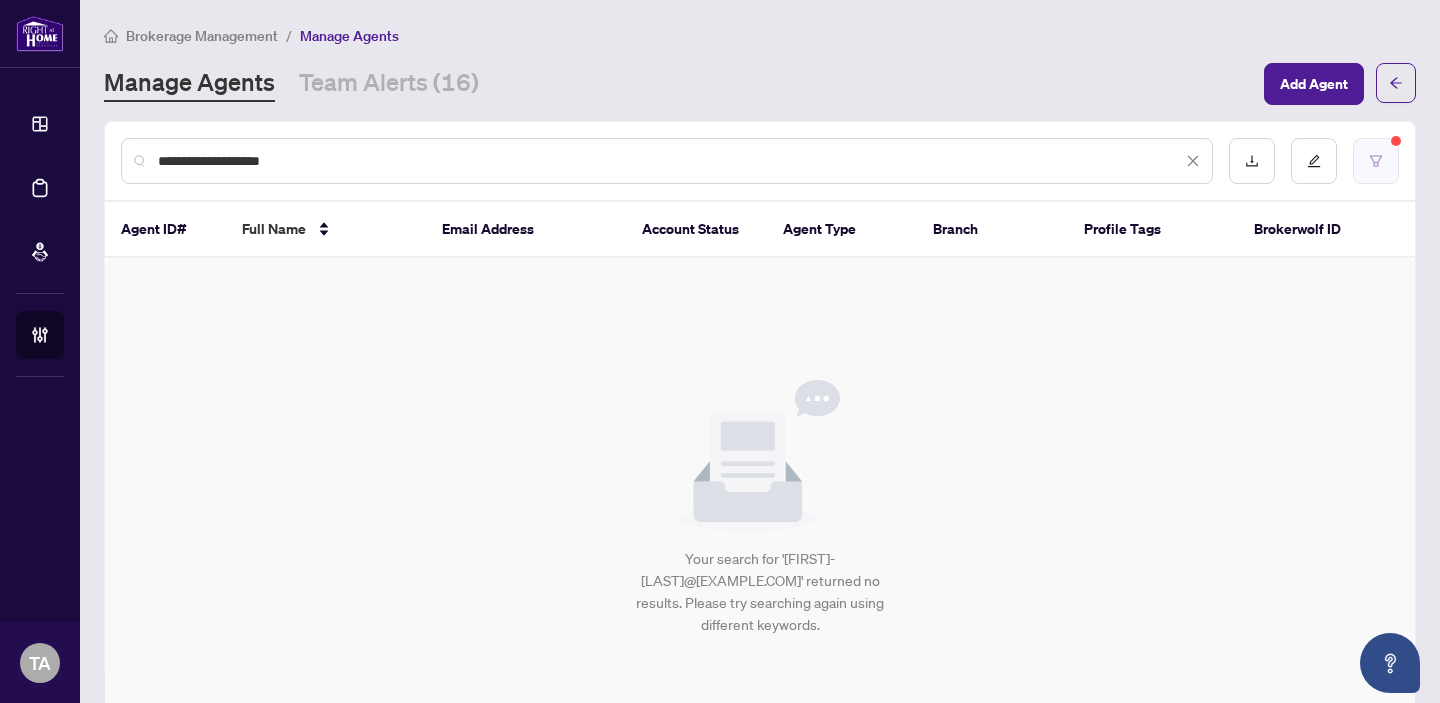 type on "**********" 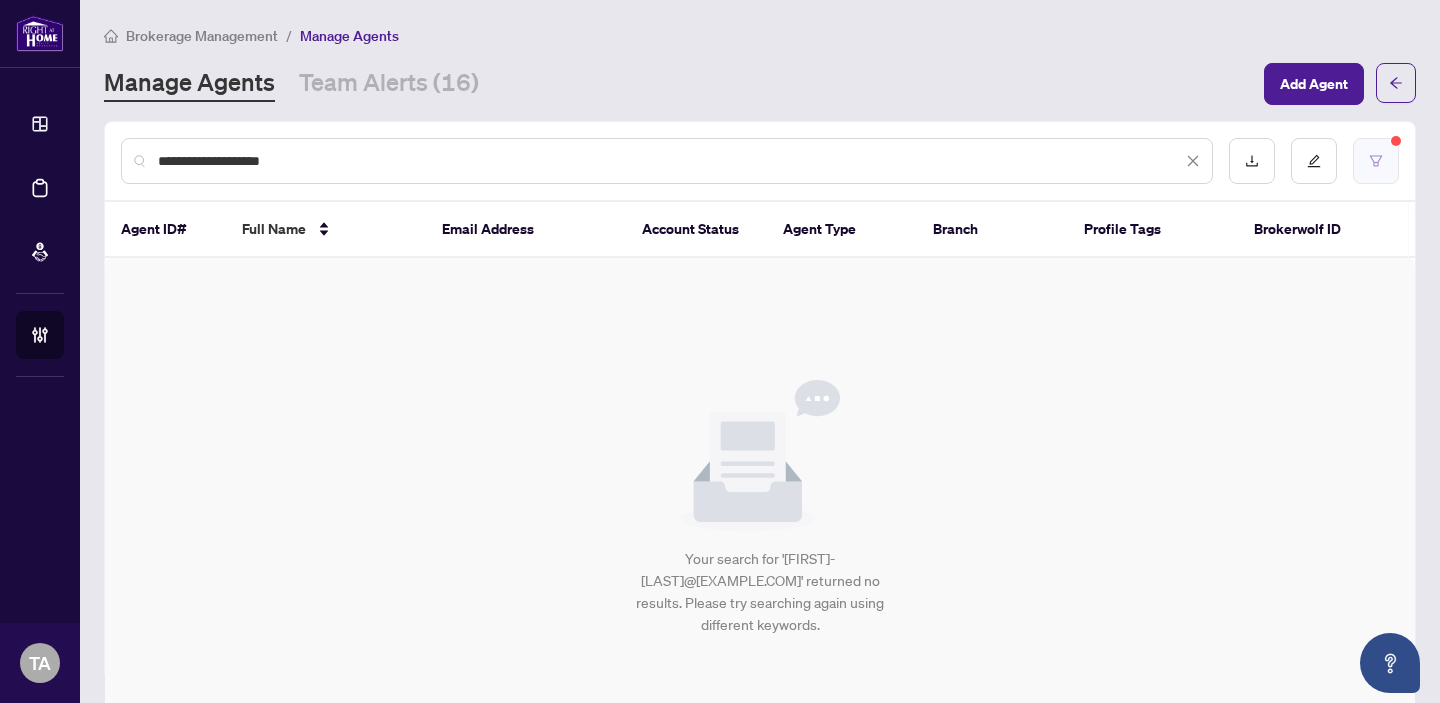click at bounding box center [1376, 161] 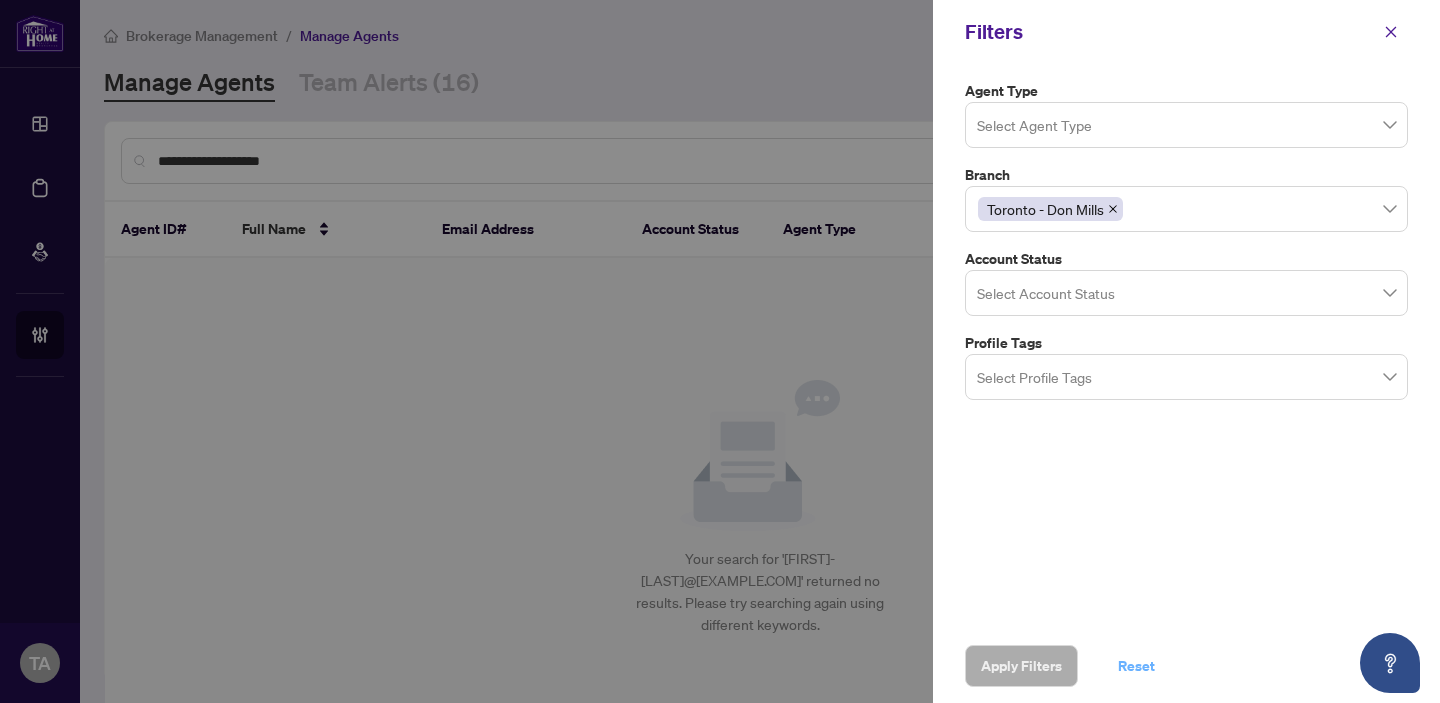 click on "Reset" at bounding box center [1136, 666] 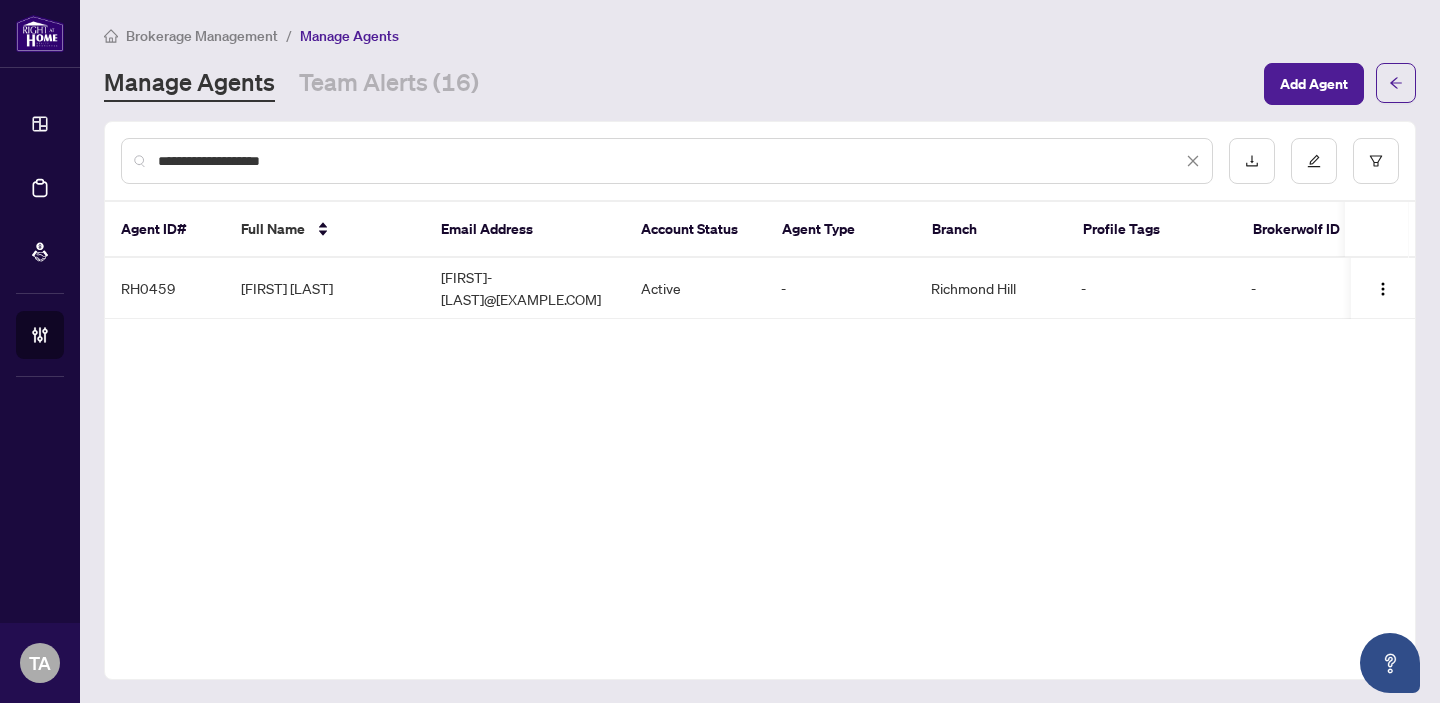 click on "**********" at bounding box center (670, 161) 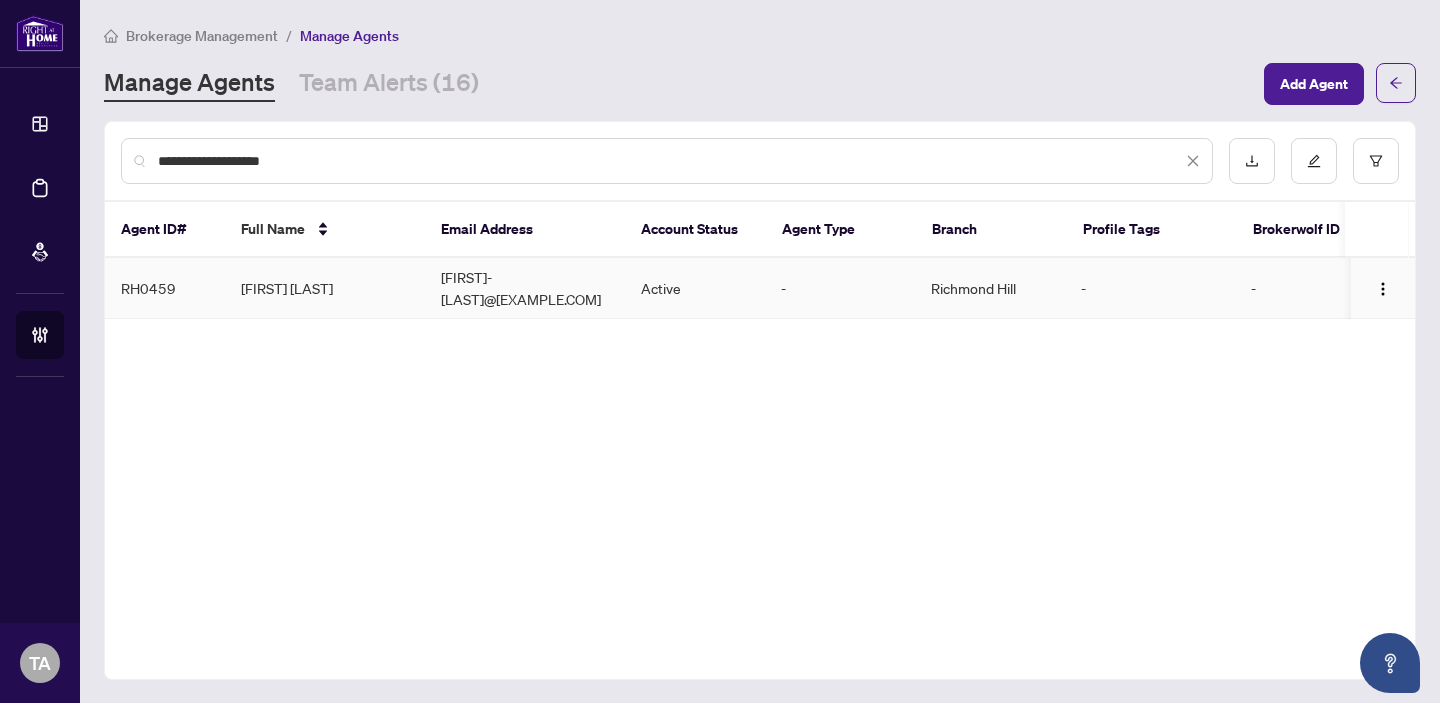 click on "jing-wang@hotmail.ca" at bounding box center (525, 288) 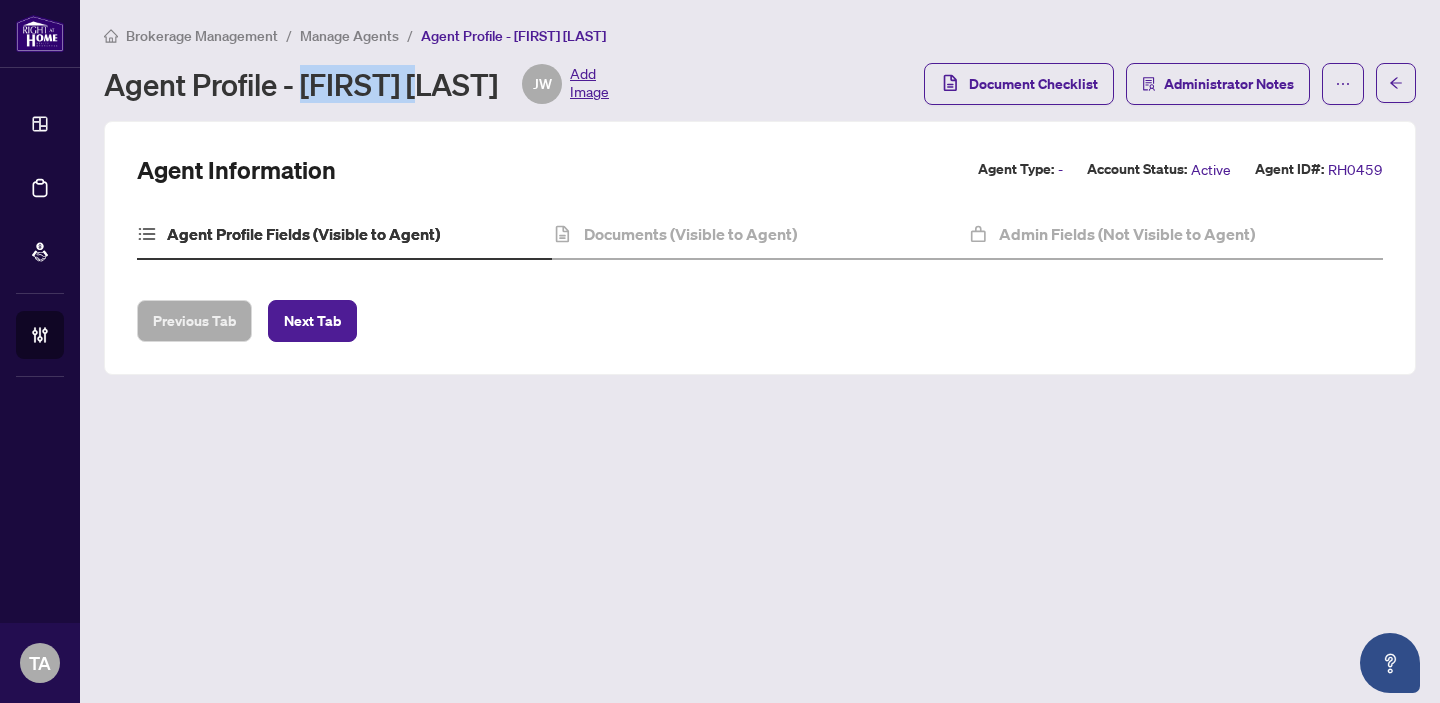 drag, startPoint x: 304, startPoint y: 81, endPoint x: 432, endPoint y: 81, distance: 128 